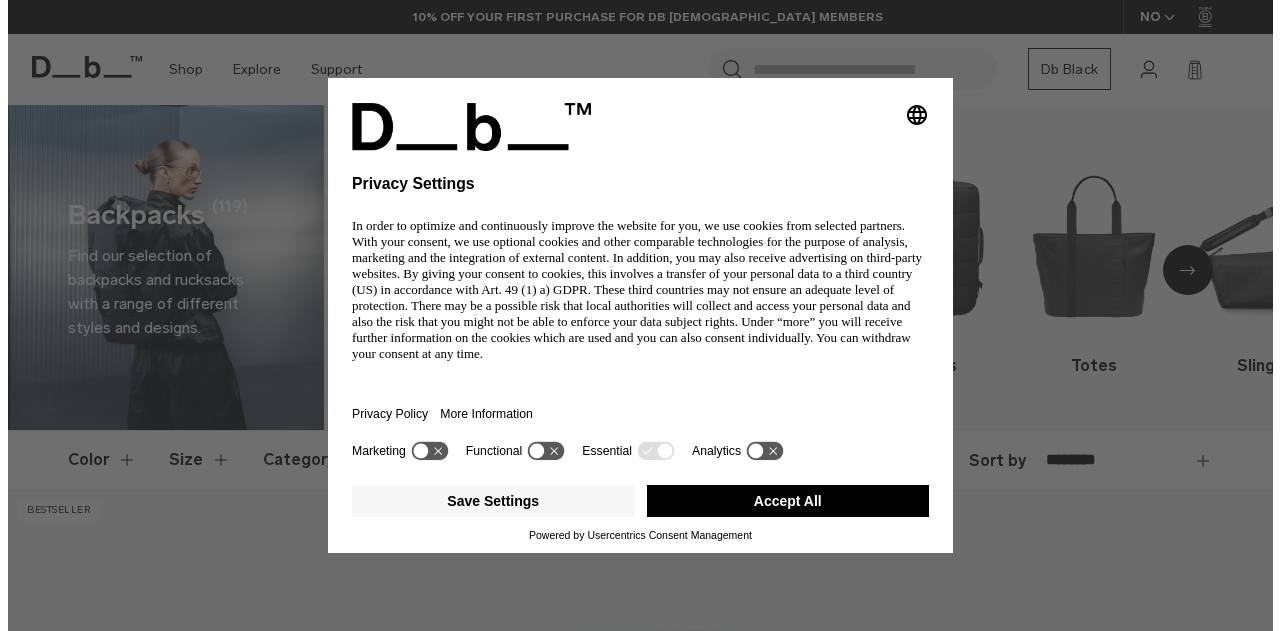 scroll, scrollTop: 0, scrollLeft: 0, axis: both 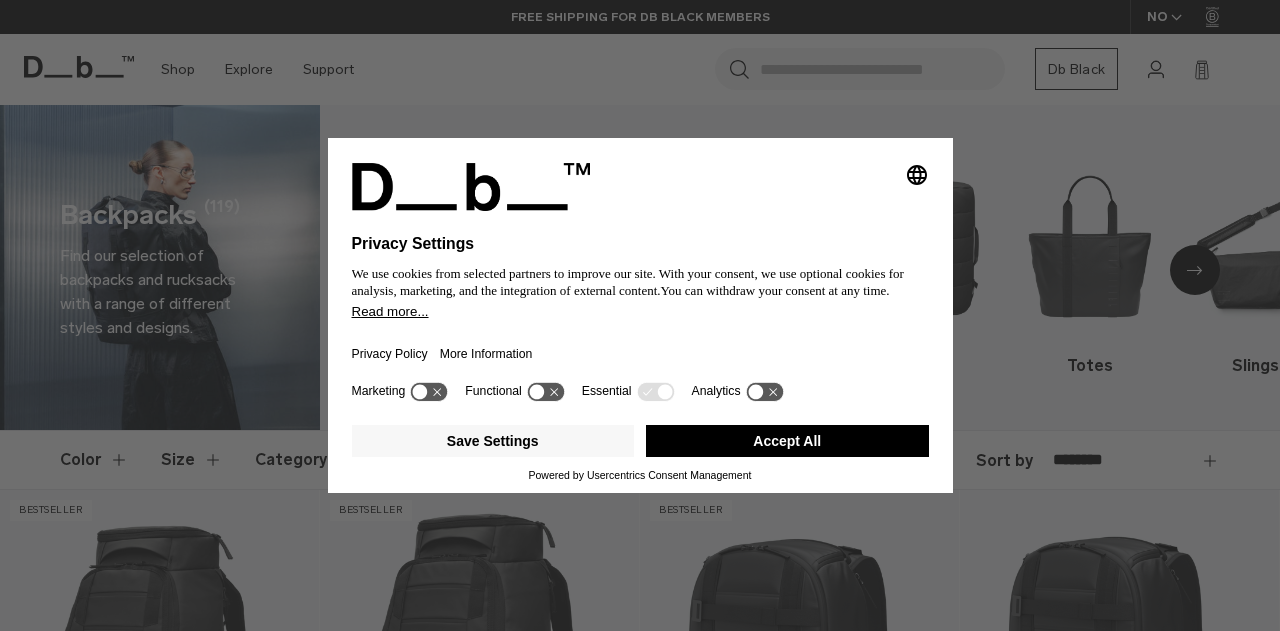 click on "Accept All" at bounding box center [787, 441] 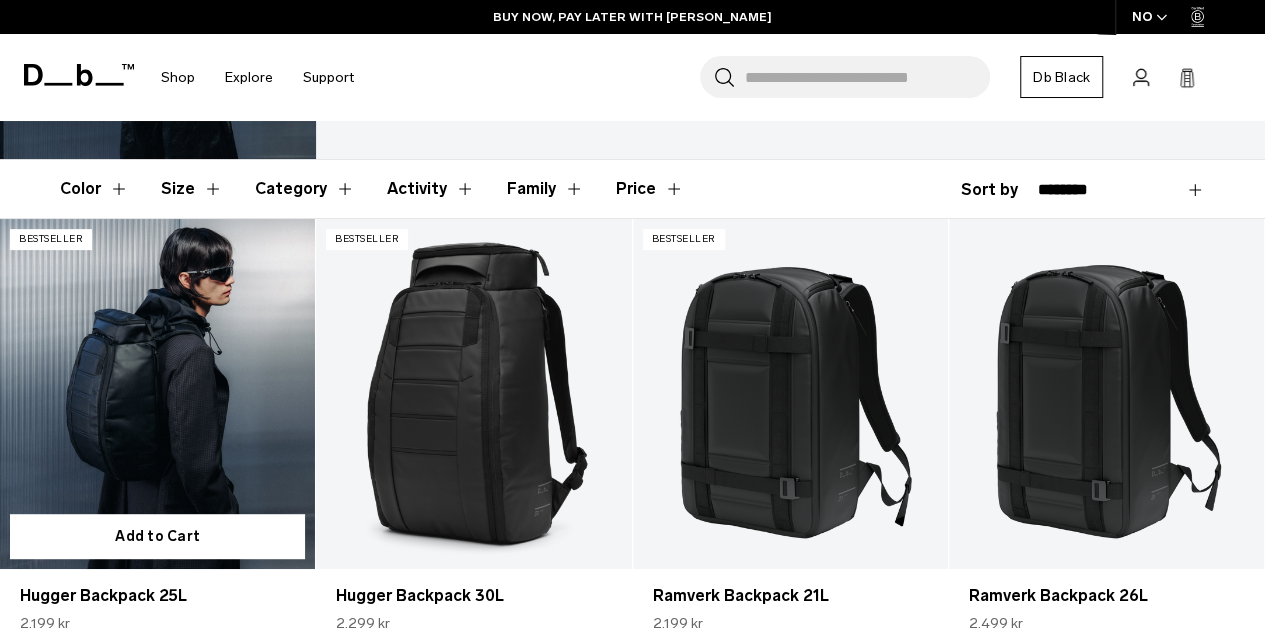scroll, scrollTop: 300, scrollLeft: 0, axis: vertical 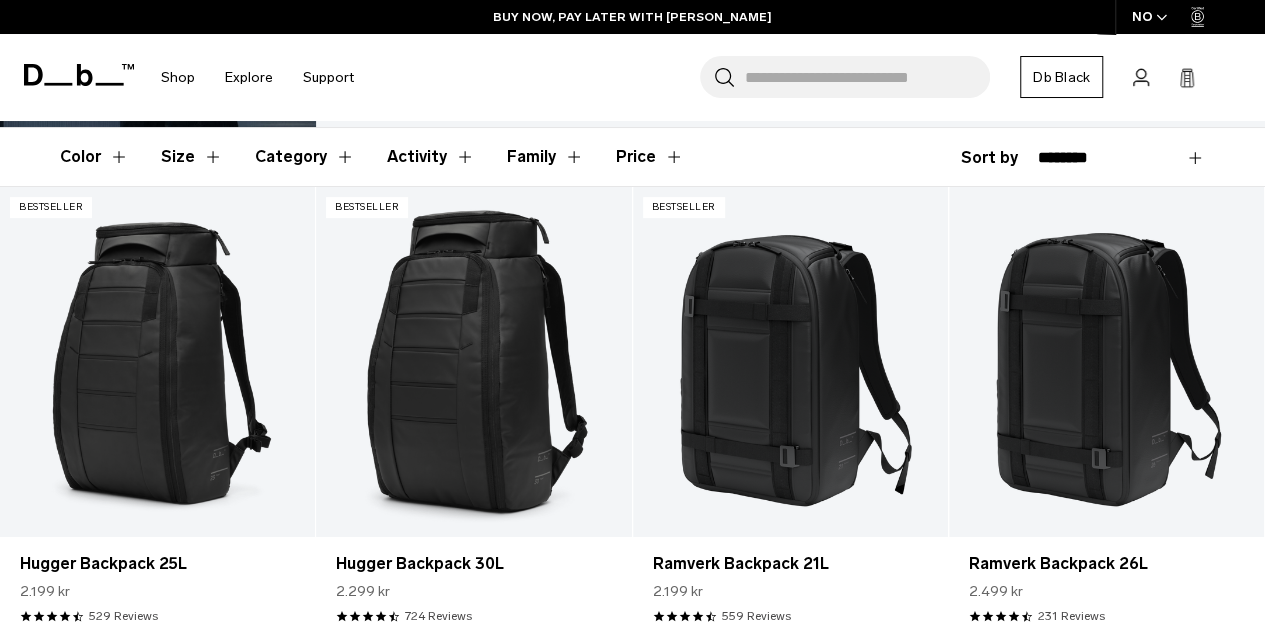 click on "Size" at bounding box center [192, 157] 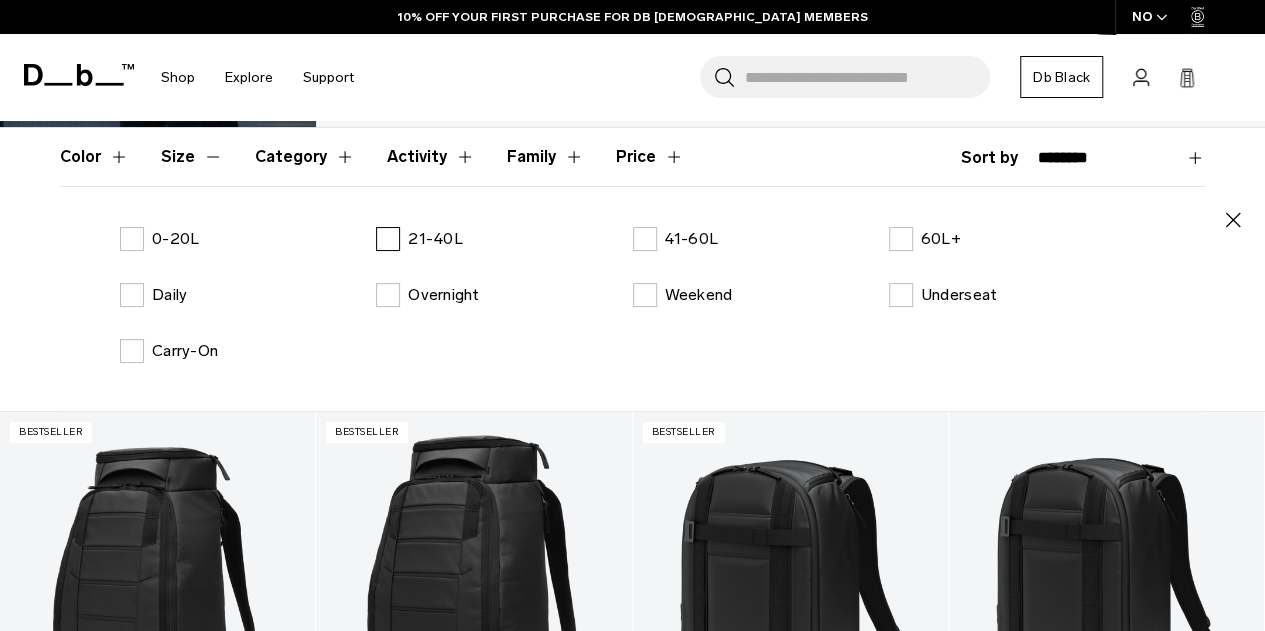 click on "21-40L" at bounding box center [419, 239] 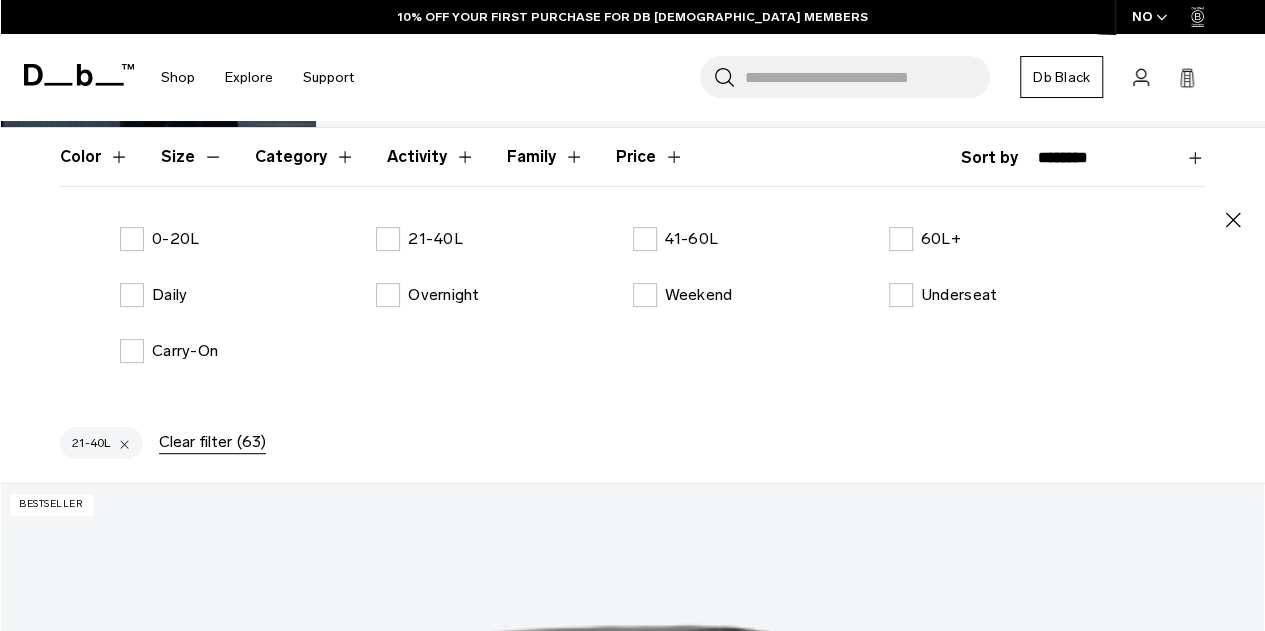 click on "Color
Size
Category
Activity
Family
Price
Close" at bounding box center [632, 269] 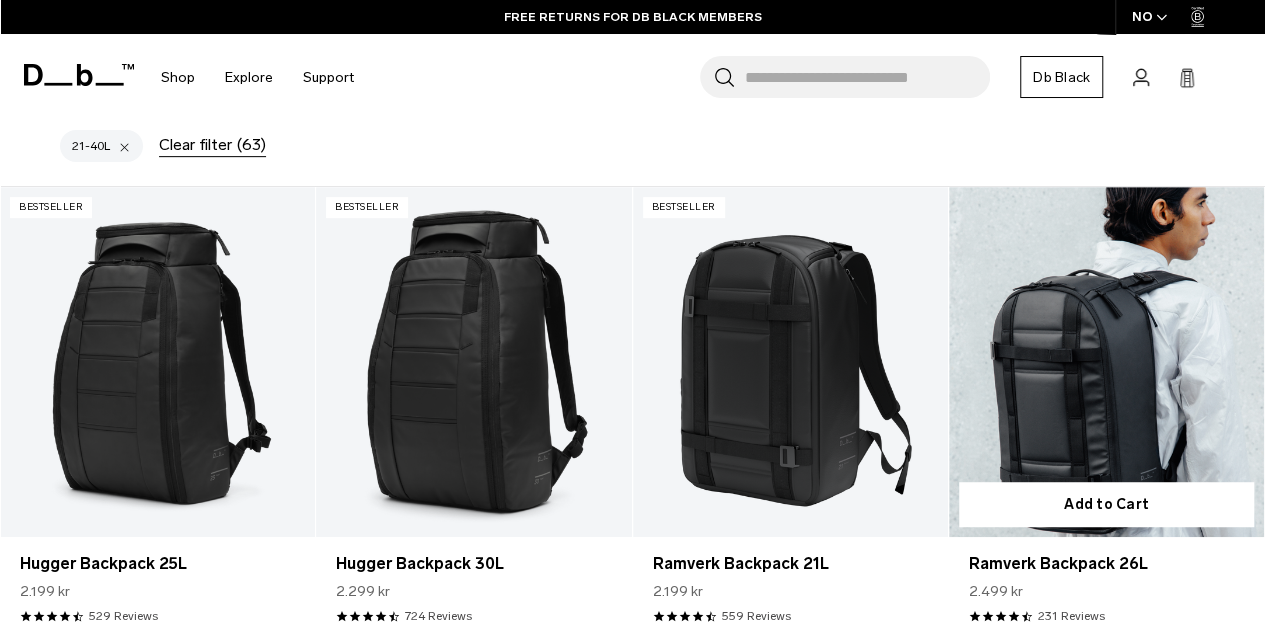 scroll, scrollTop: 400, scrollLeft: 0, axis: vertical 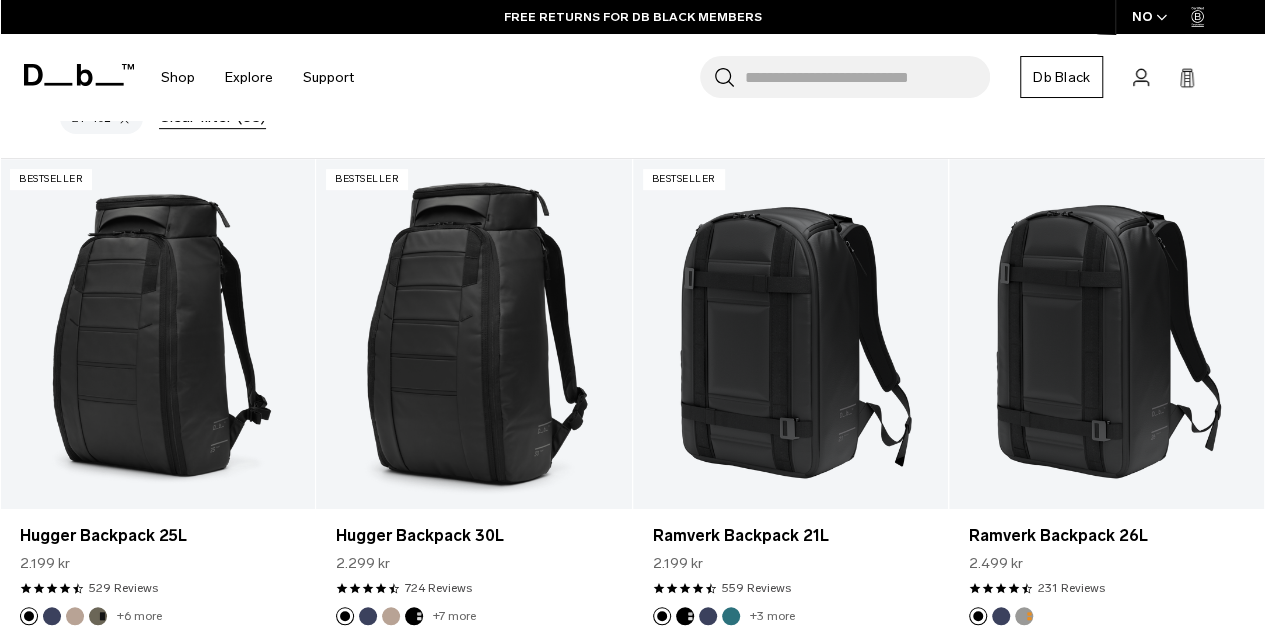 click on "Search for Bags, Luggage...
Search
Close
Trending Products
All Products
Hugger Backpack 30L Black Out
2.299 kr
Ramverk Front-access Carry-on Black Out" at bounding box center [809, 77] 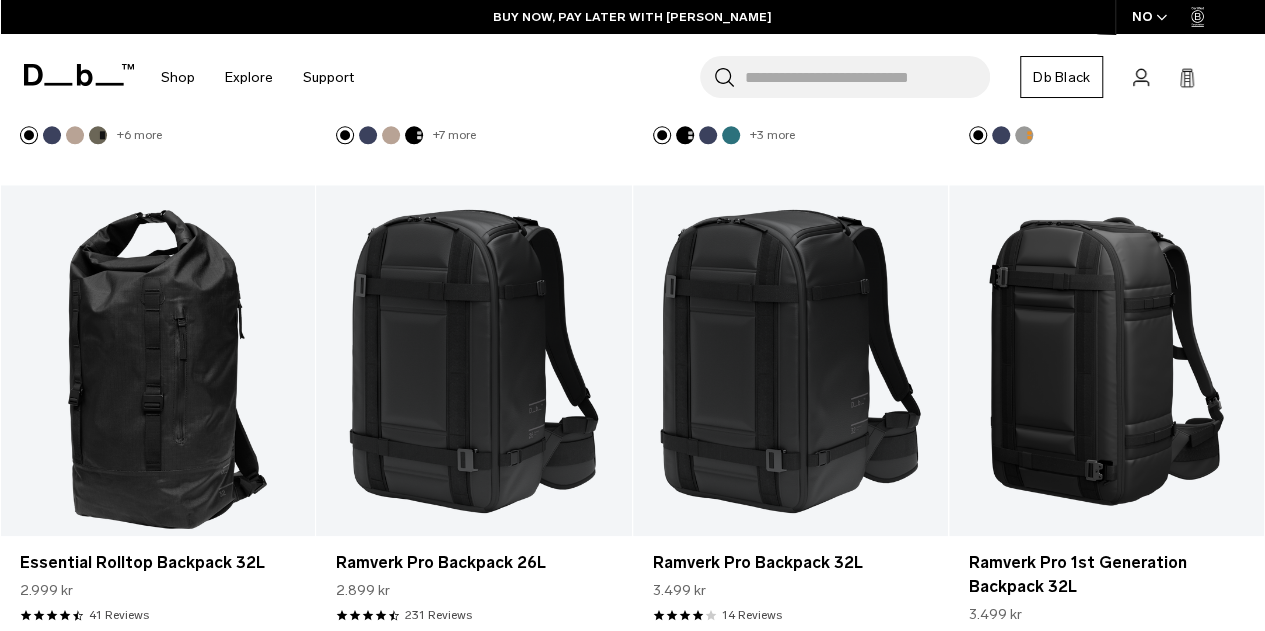 scroll, scrollTop: 900, scrollLeft: 0, axis: vertical 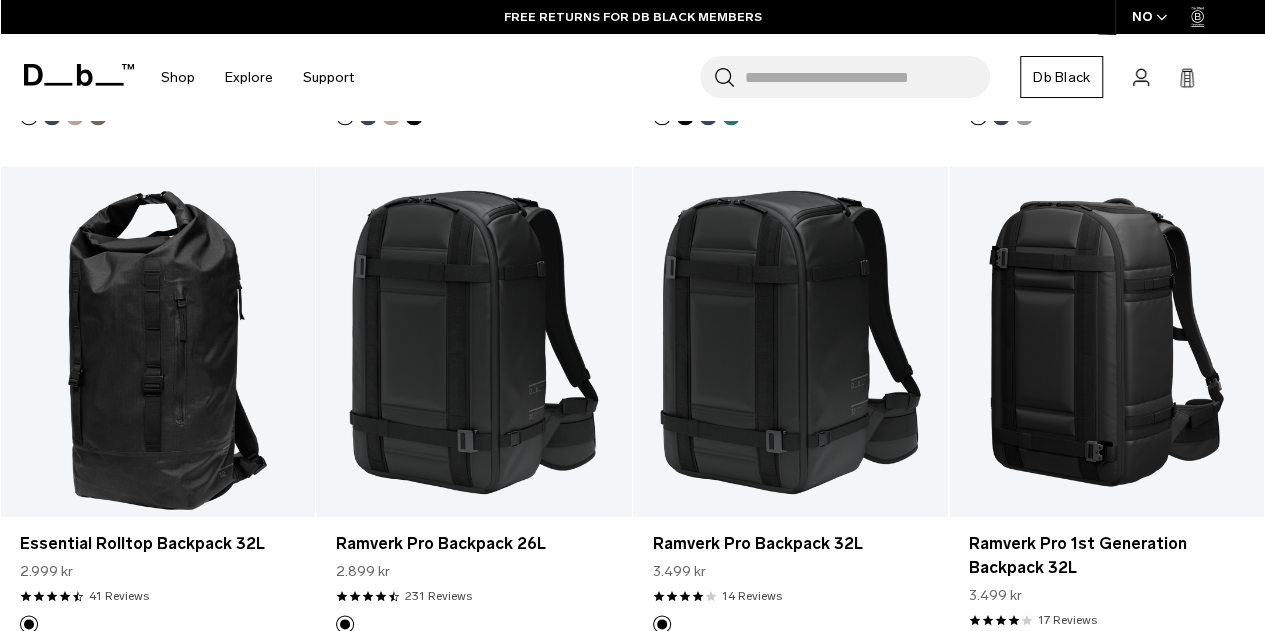 click on "Search for Bags, Luggage...
Search
Close
Trending Products
All Products
Hugger Backpack 30L Black Out
2.299 kr
Ramverk Front-access Carry-on Black Out" at bounding box center [809, 77] 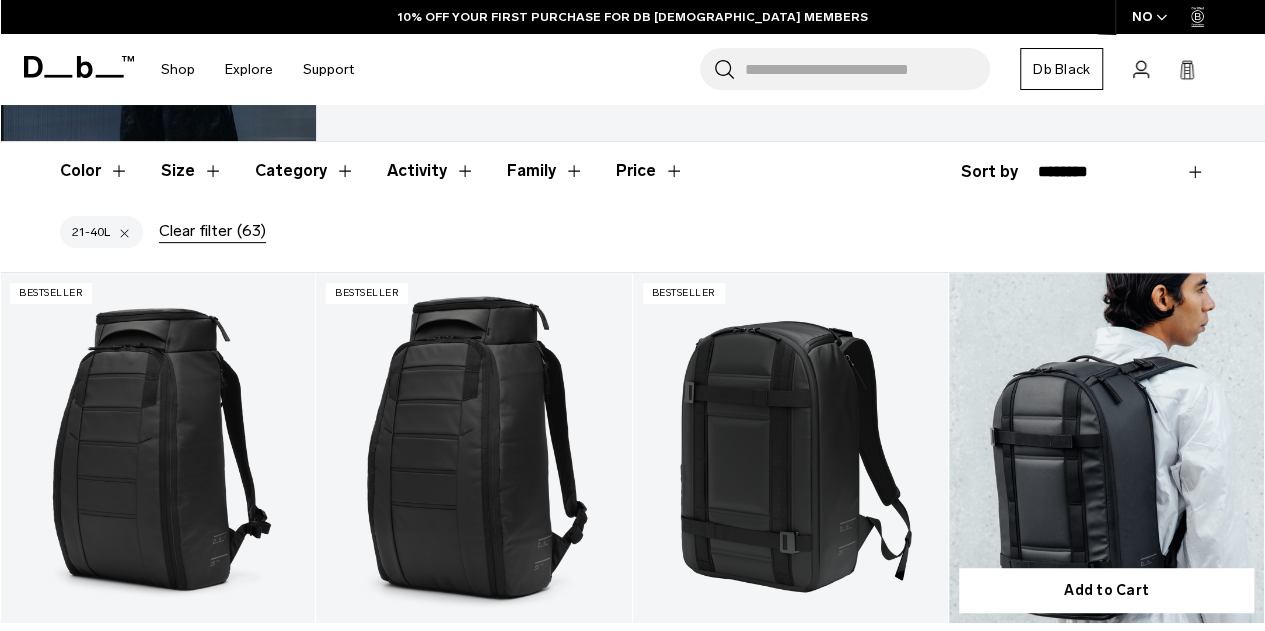 scroll, scrollTop: 200, scrollLeft: 0, axis: vertical 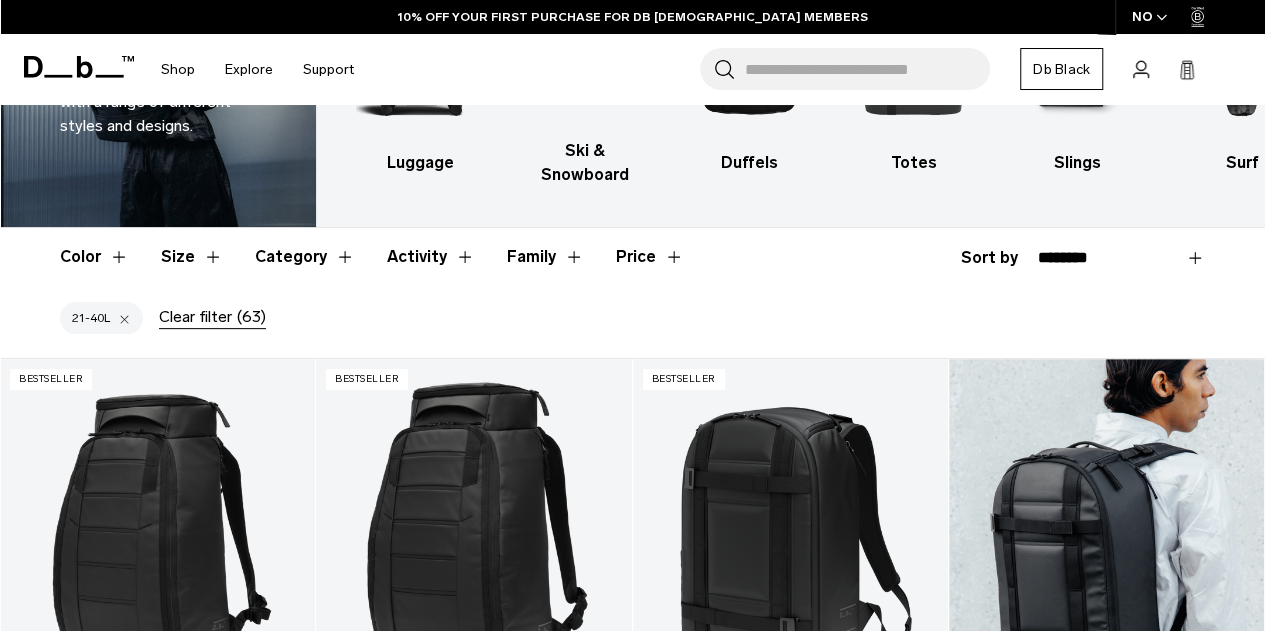 click at bounding box center (1106, 534) 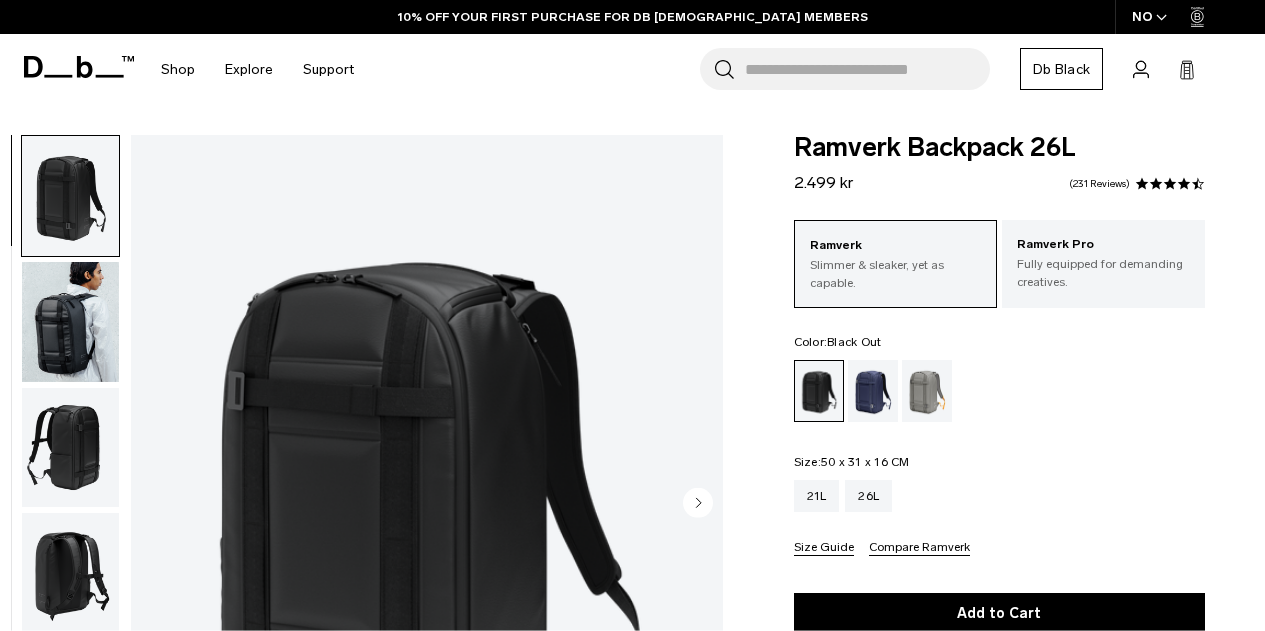 scroll, scrollTop: 0, scrollLeft: 0, axis: both 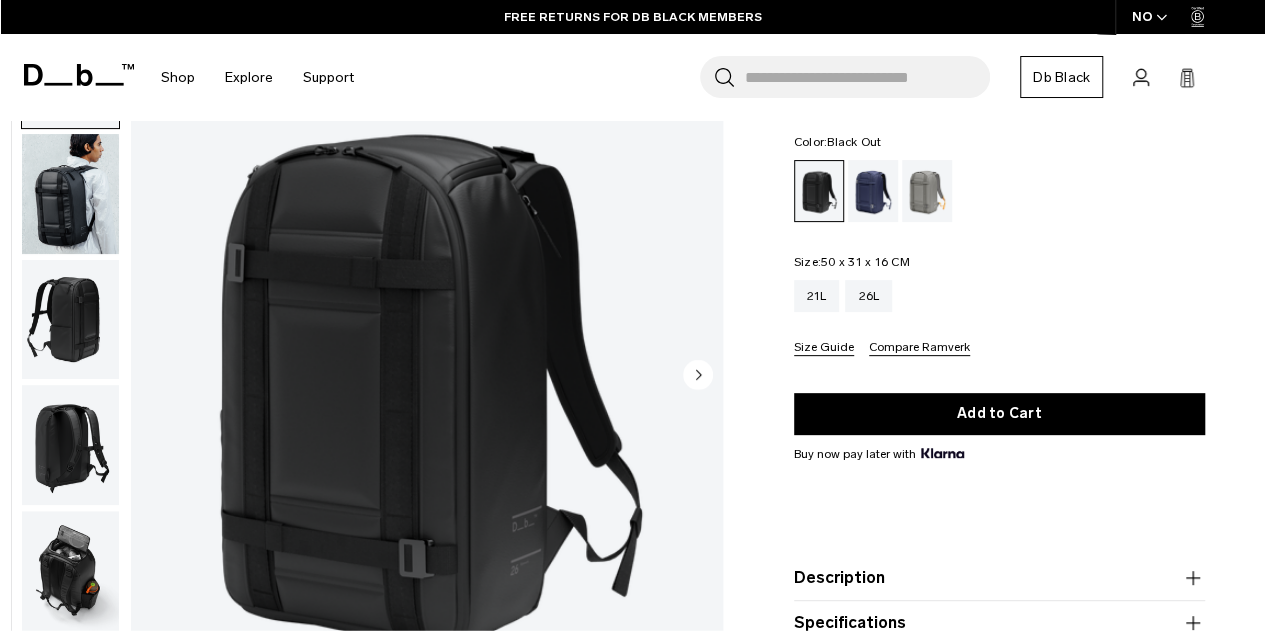 click 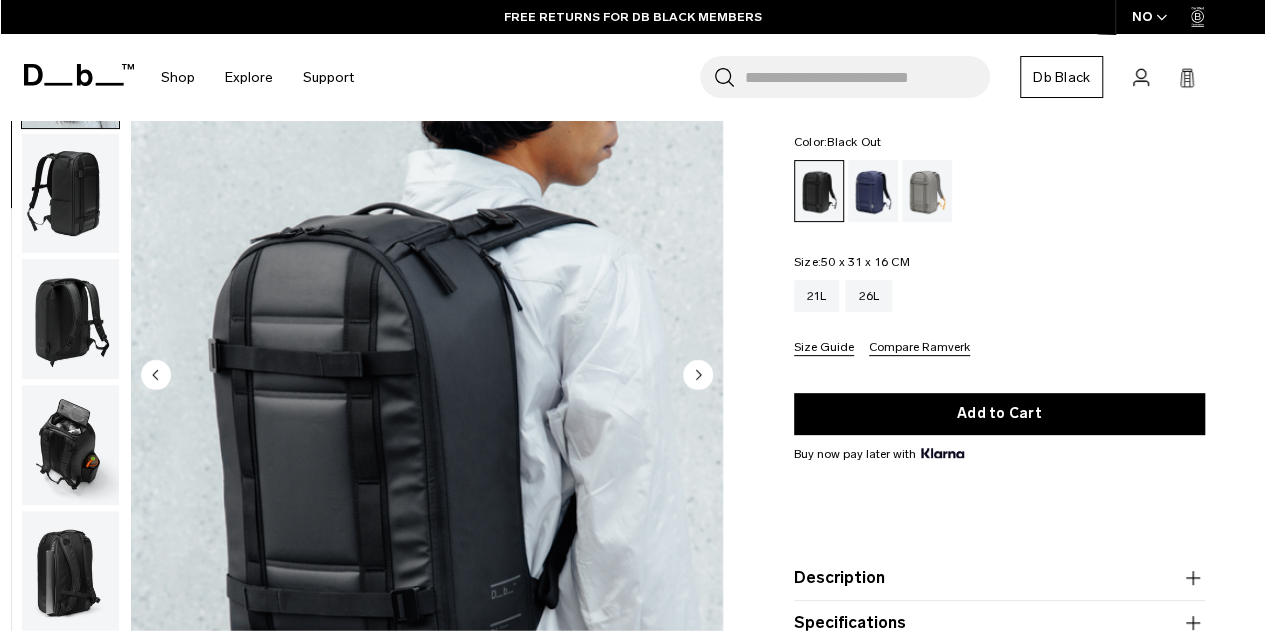 click 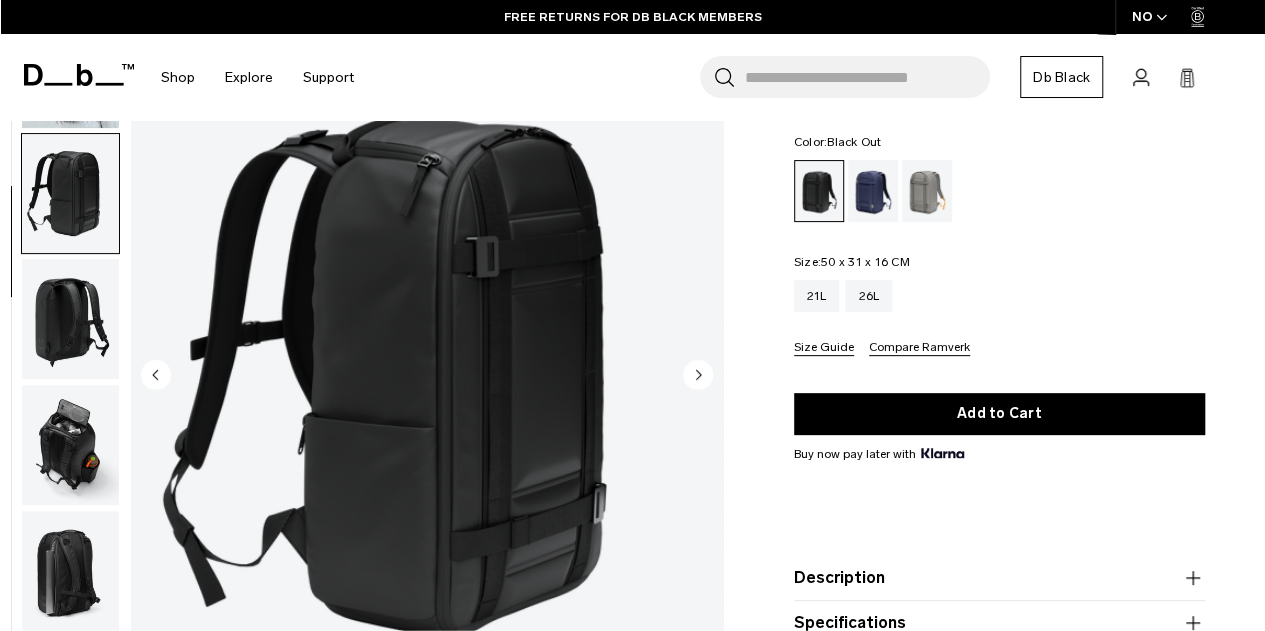 scroll, scrollTop: 252, scrollLeft: 0, axis: vertical 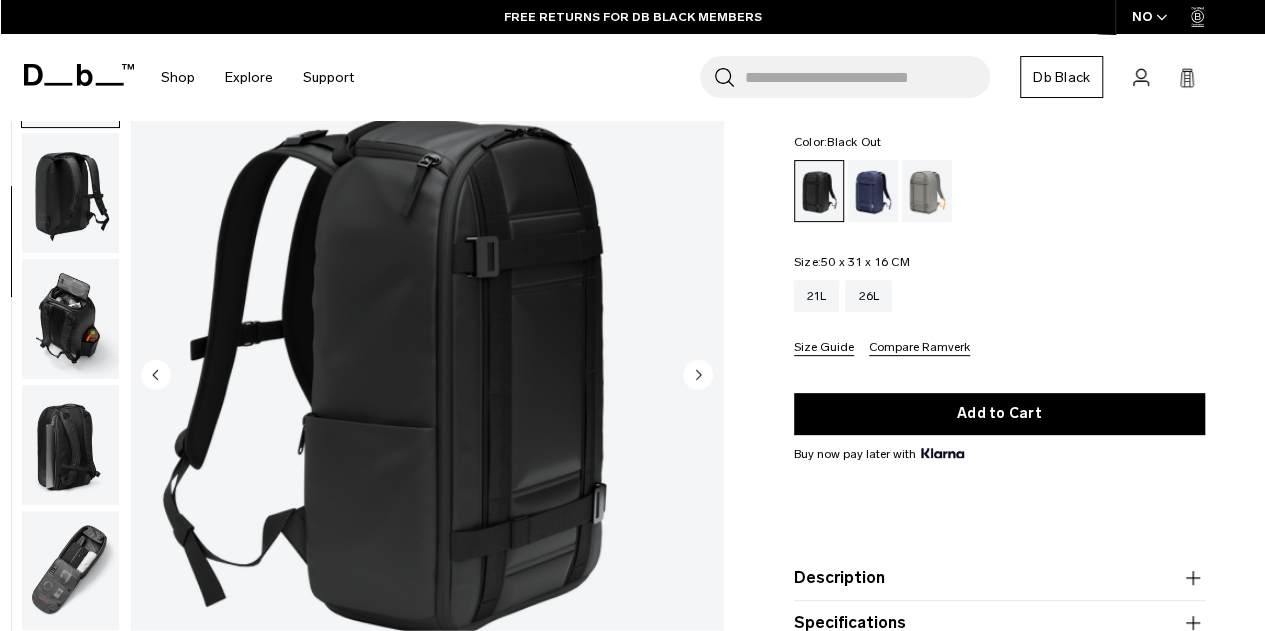 click 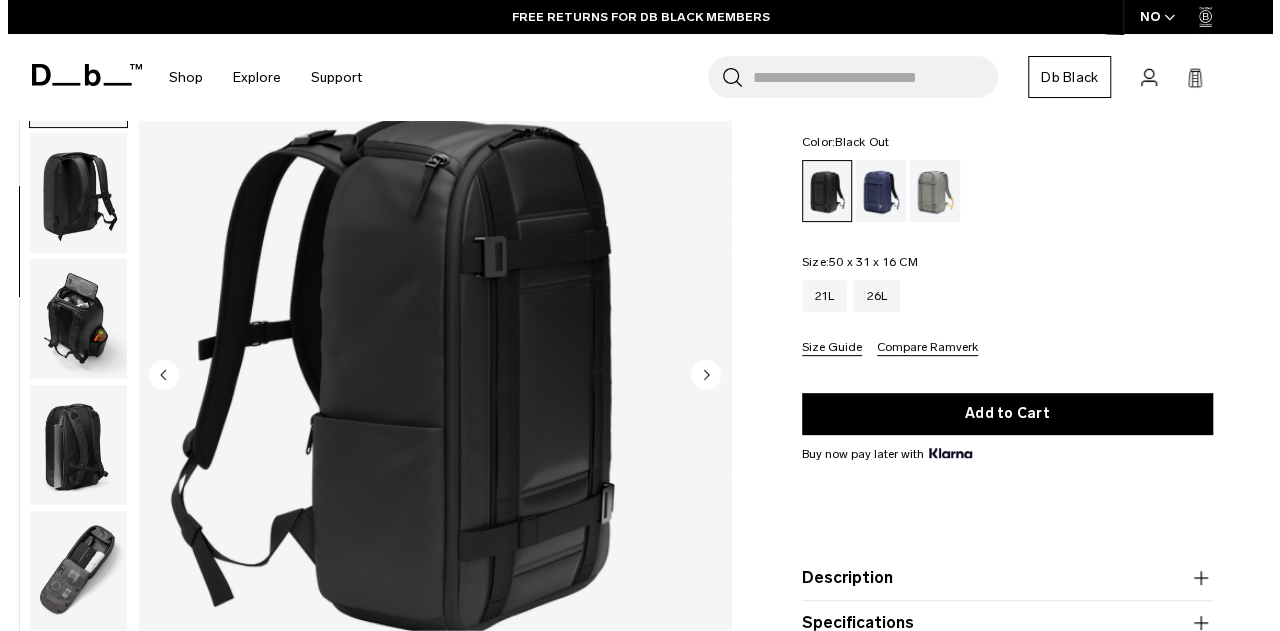 scroll, scrollTop: 264, scrollLeft: 0, axis: vertical 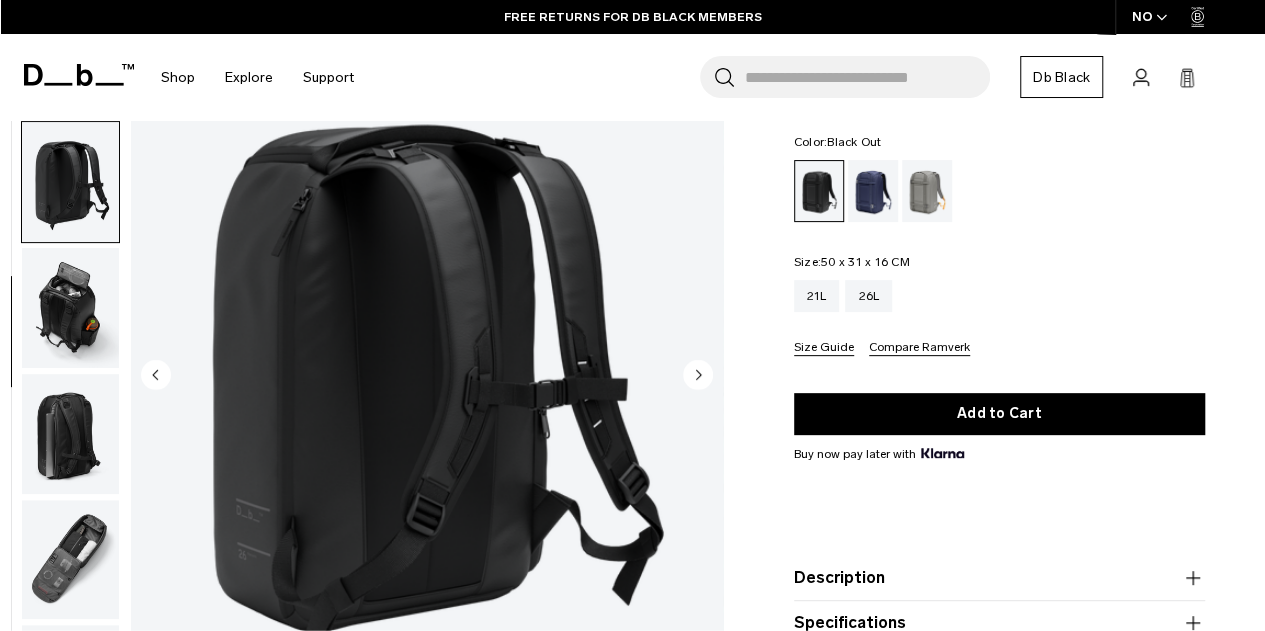 click 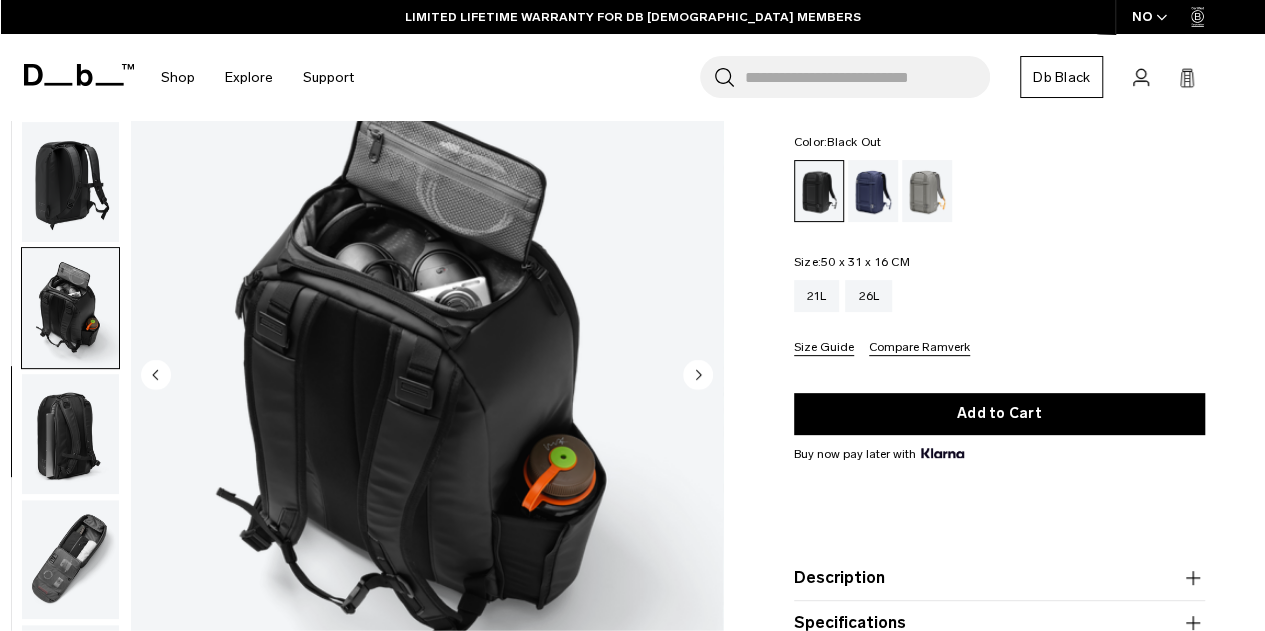 click 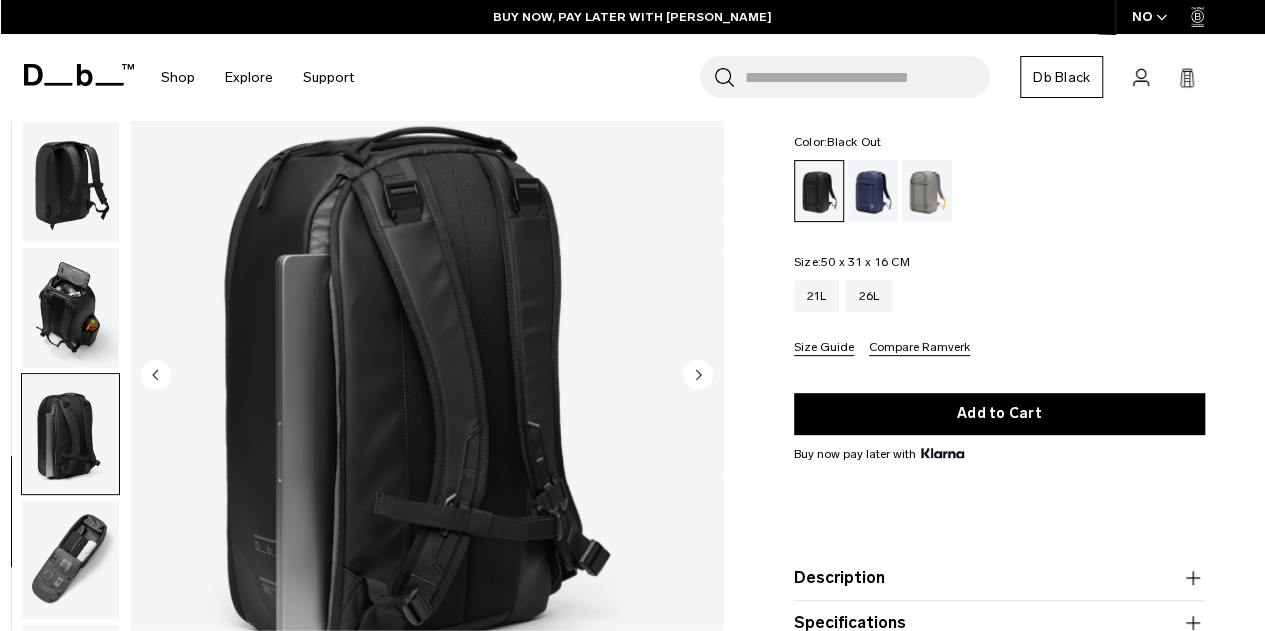 click 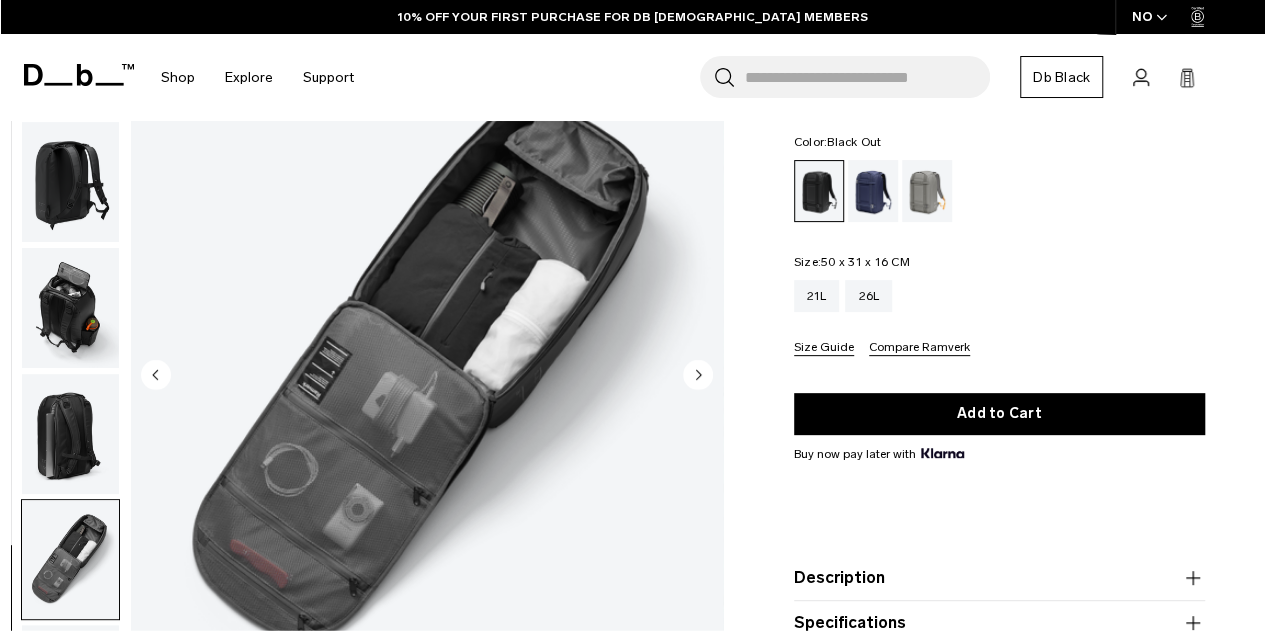 click 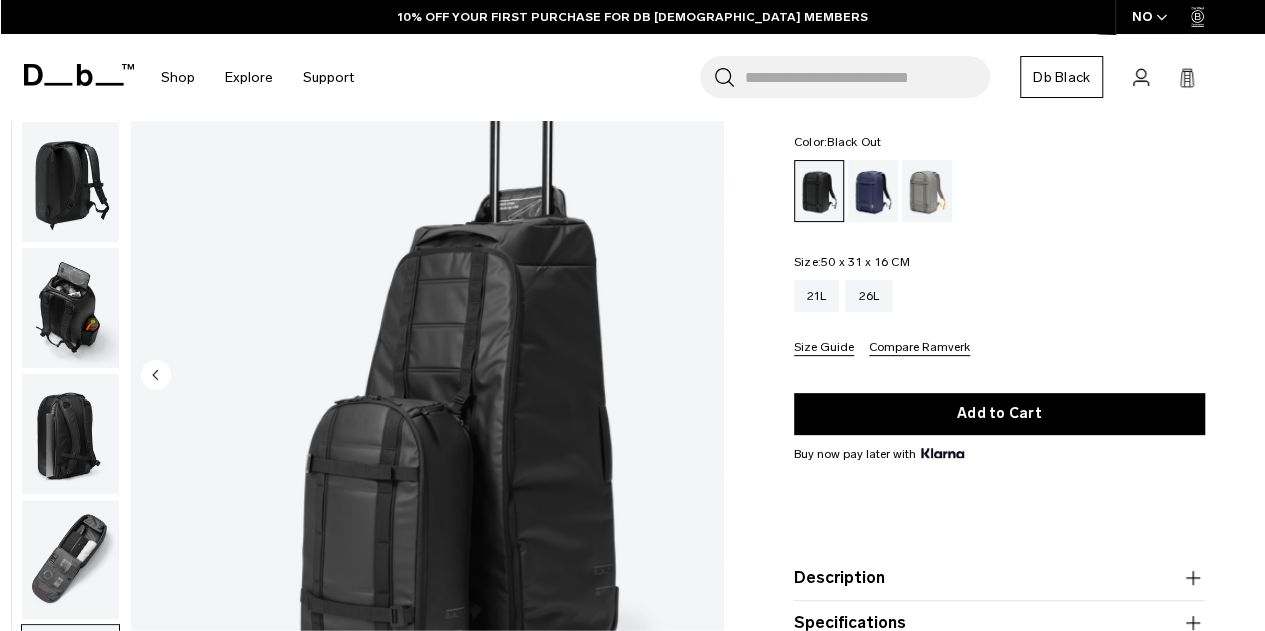 click at bounding box center (427, 376) 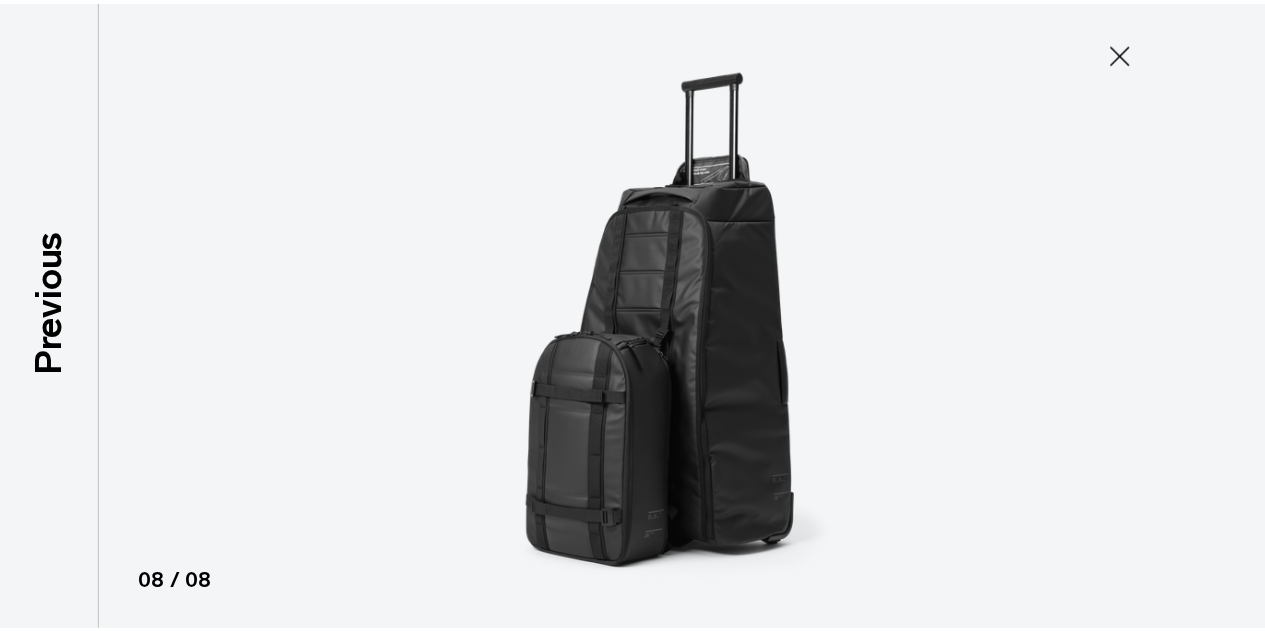 scroll, scrollTop: 254, scrollLeft: 0, axis: vertical 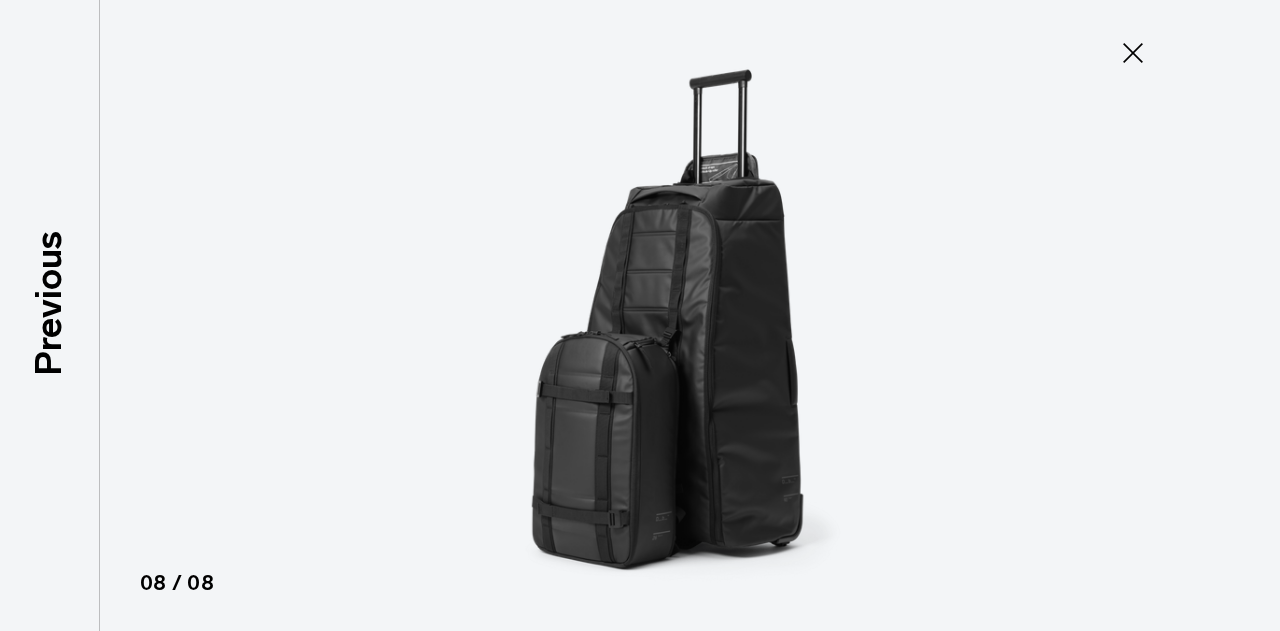 click at bounding box center (640, 315) 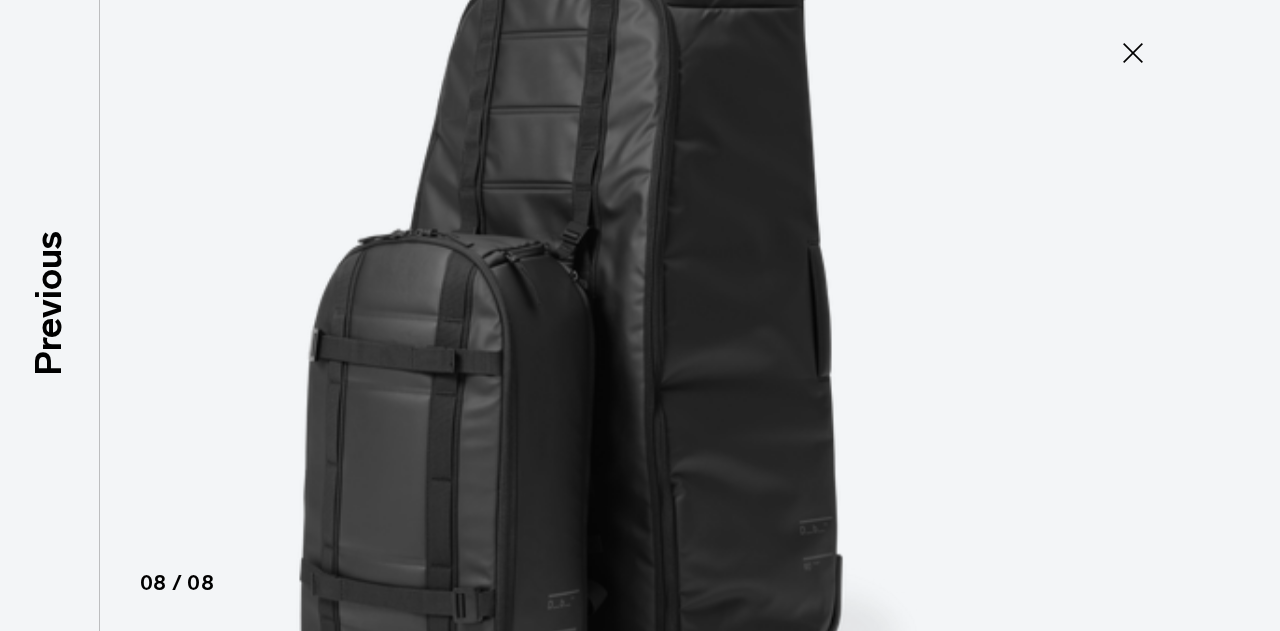click at bounding box center [516, 198] 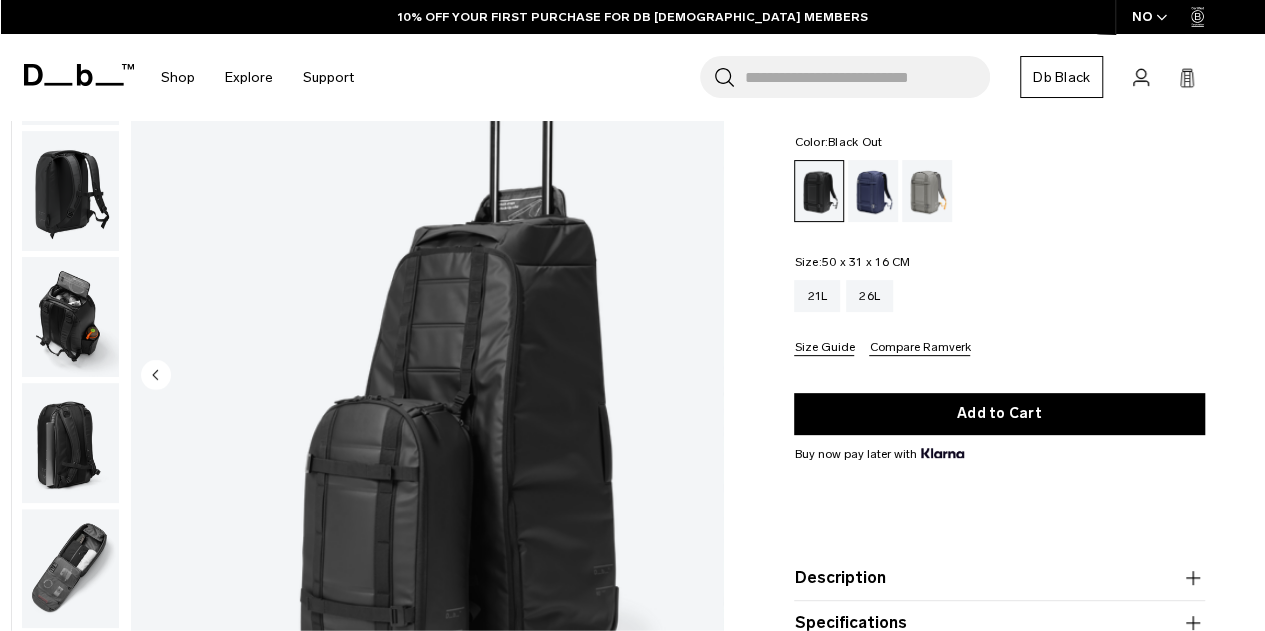 scroll, scrollTop: 264, scrollLeft: 0, axis: vertical 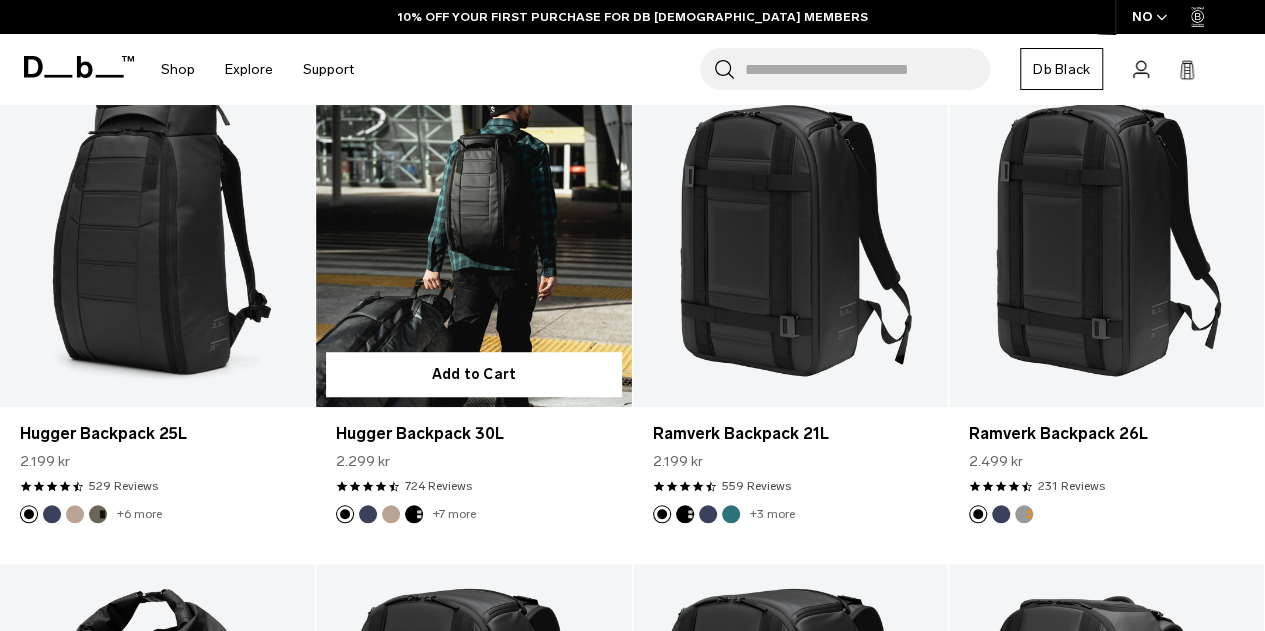 click at bounding box center (473, 232) 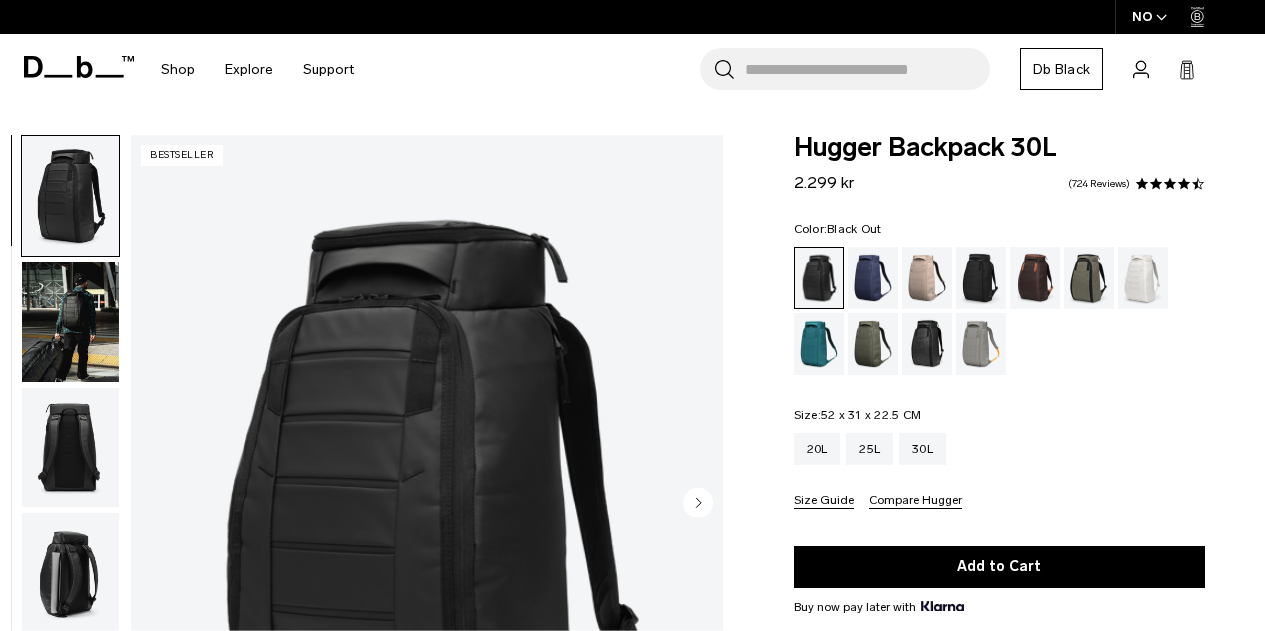 scroll, scrollTop: 0, scrollLeft: 0, axis: both 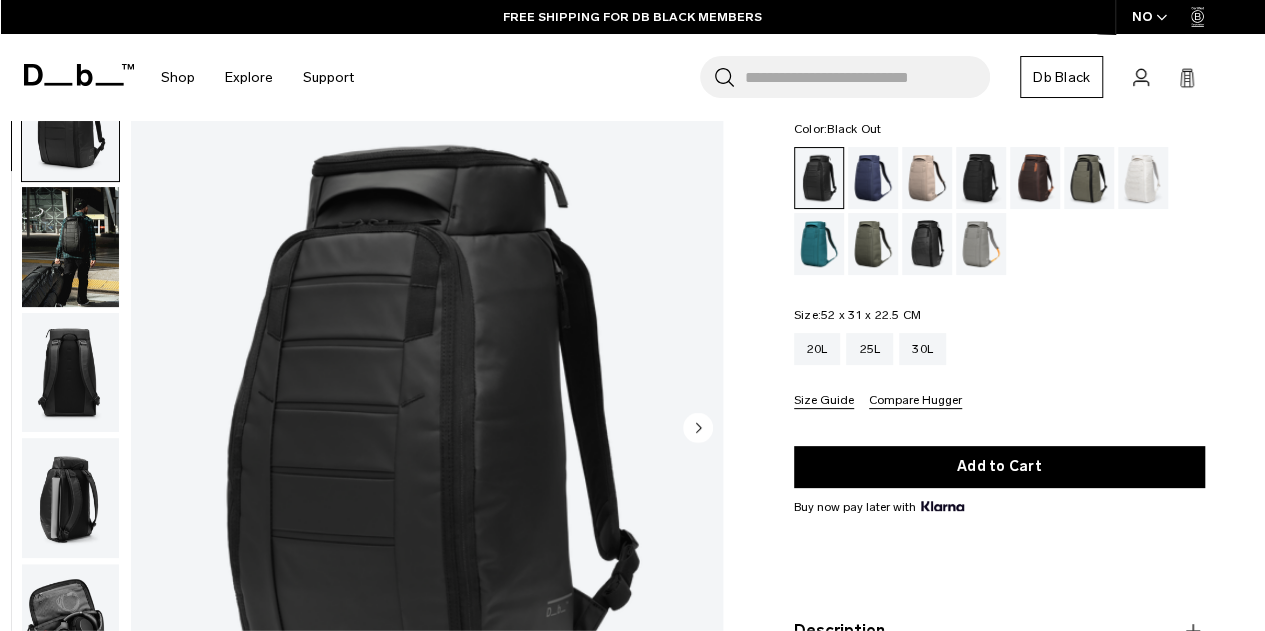 click 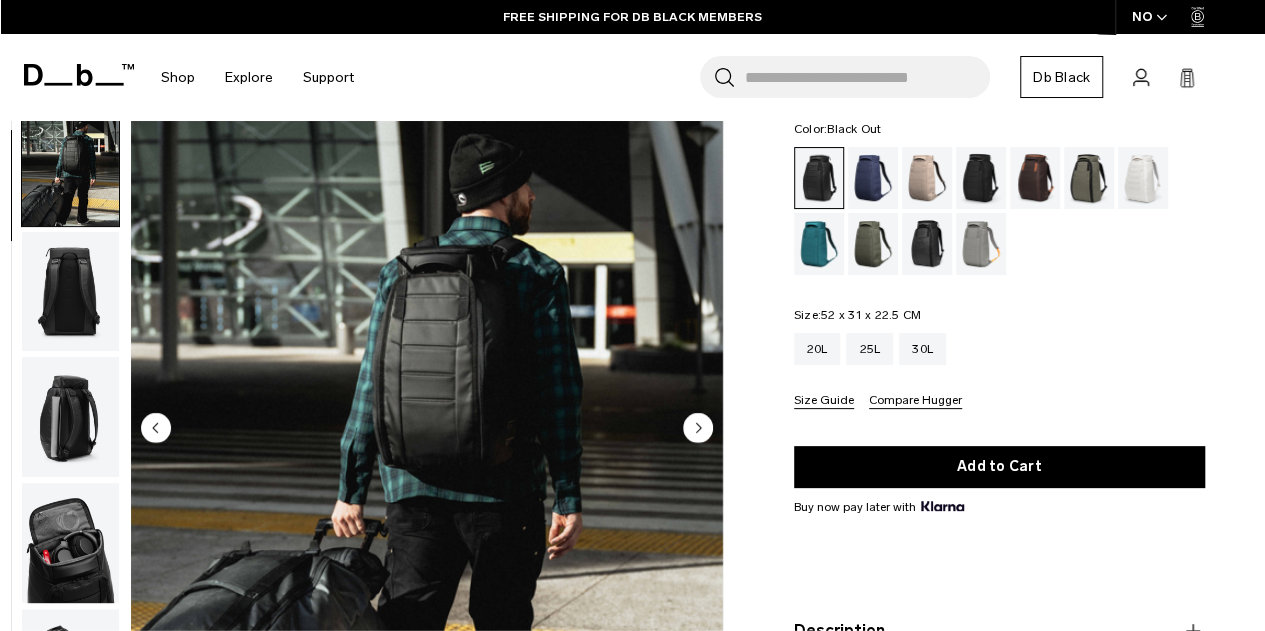 scroll, scrollTop: 126, scrollLeft: 0, axis: vertical 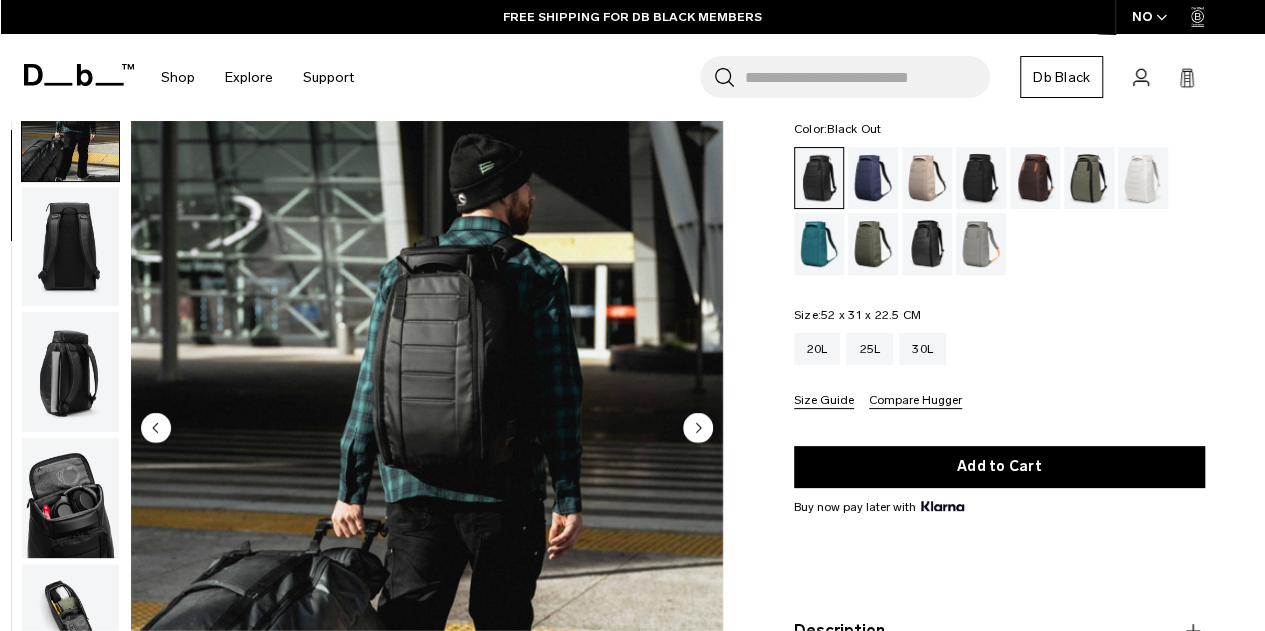 click at bounding box center [427, 429] 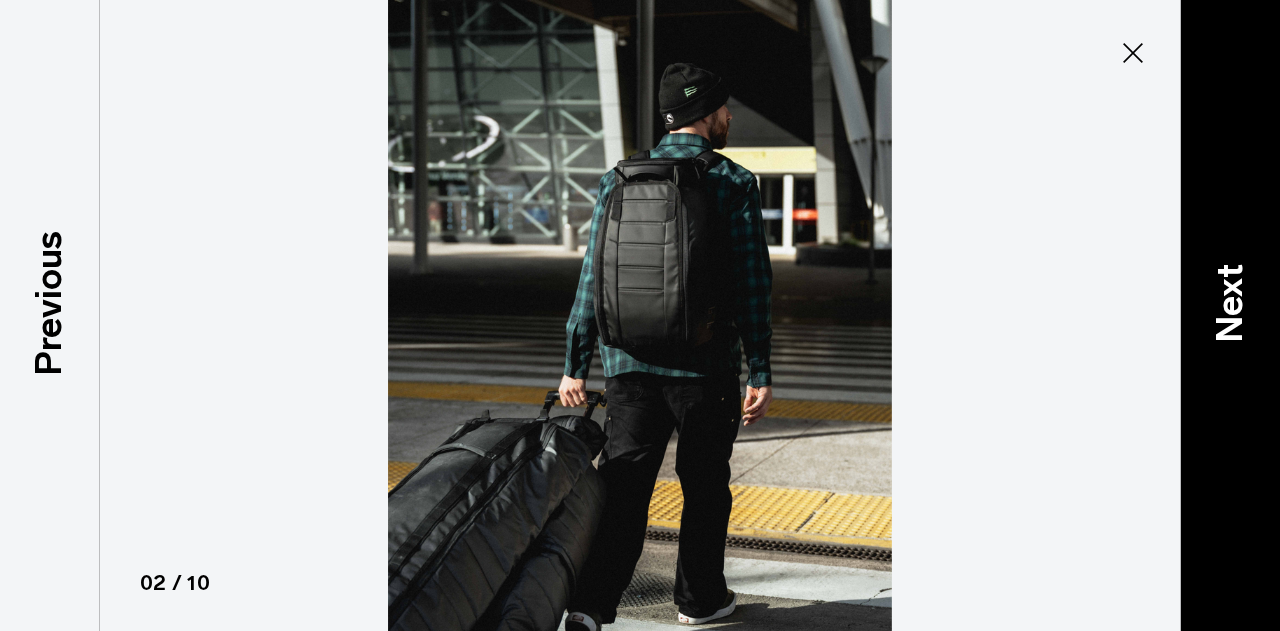 click on "Next" at bounding box center (1230, 303) 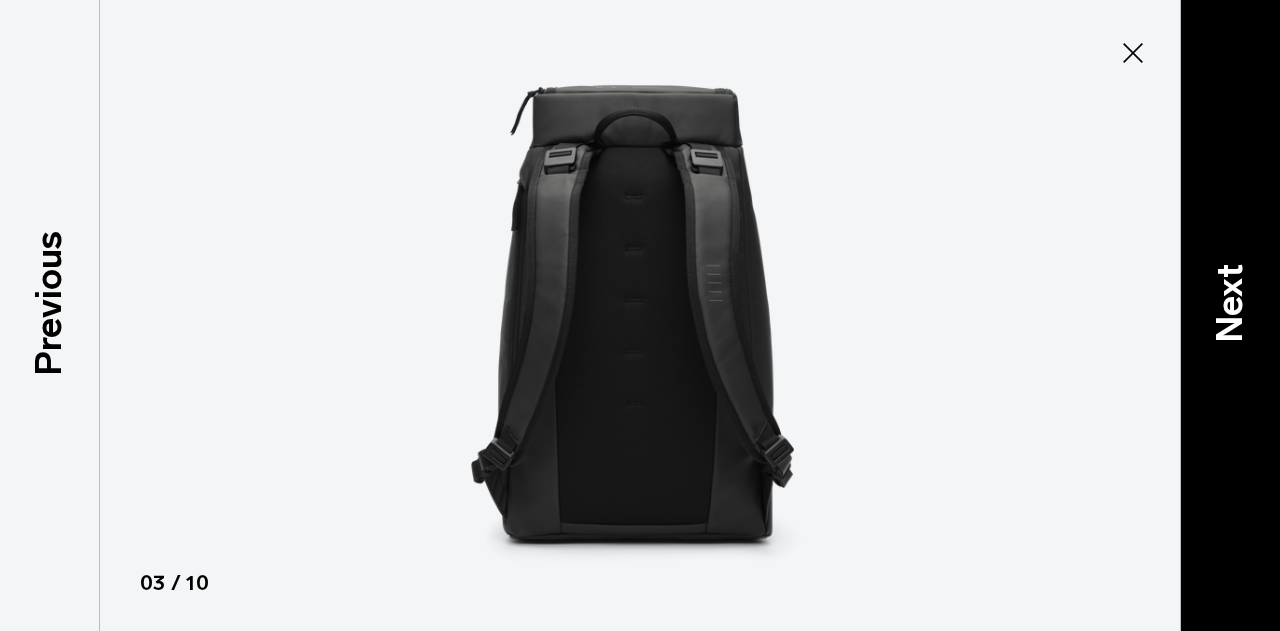 click on "Next" at bounding box center [1230, 303] 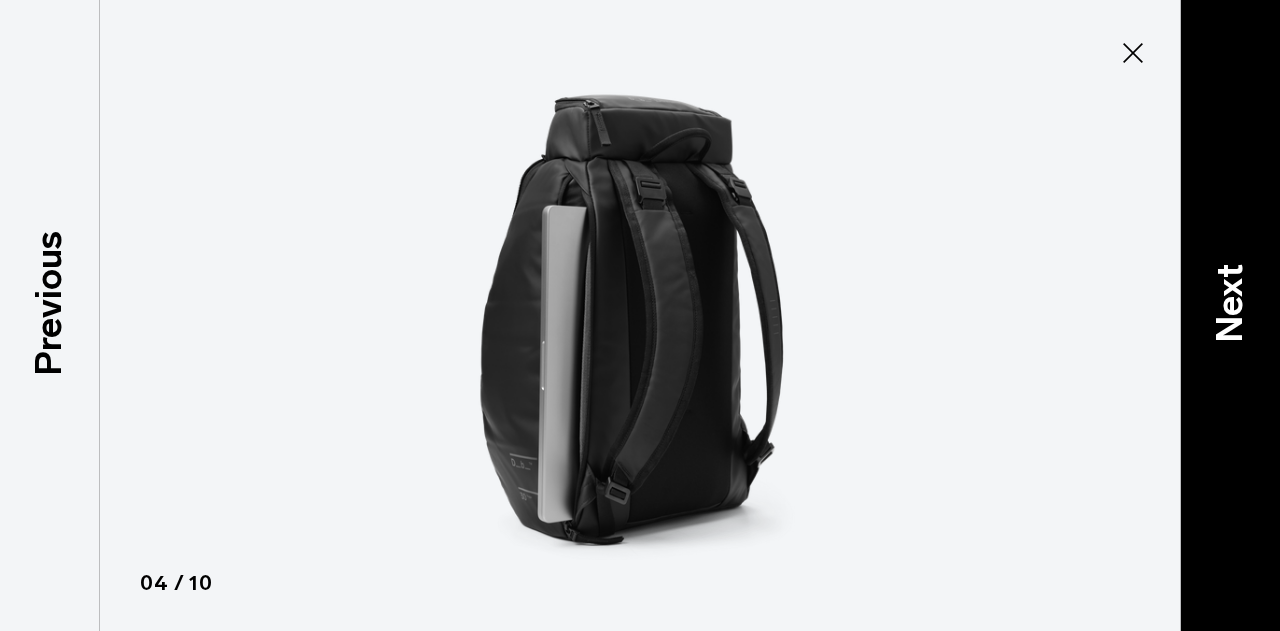 click on "Next" at bounding box center [1230, 303] 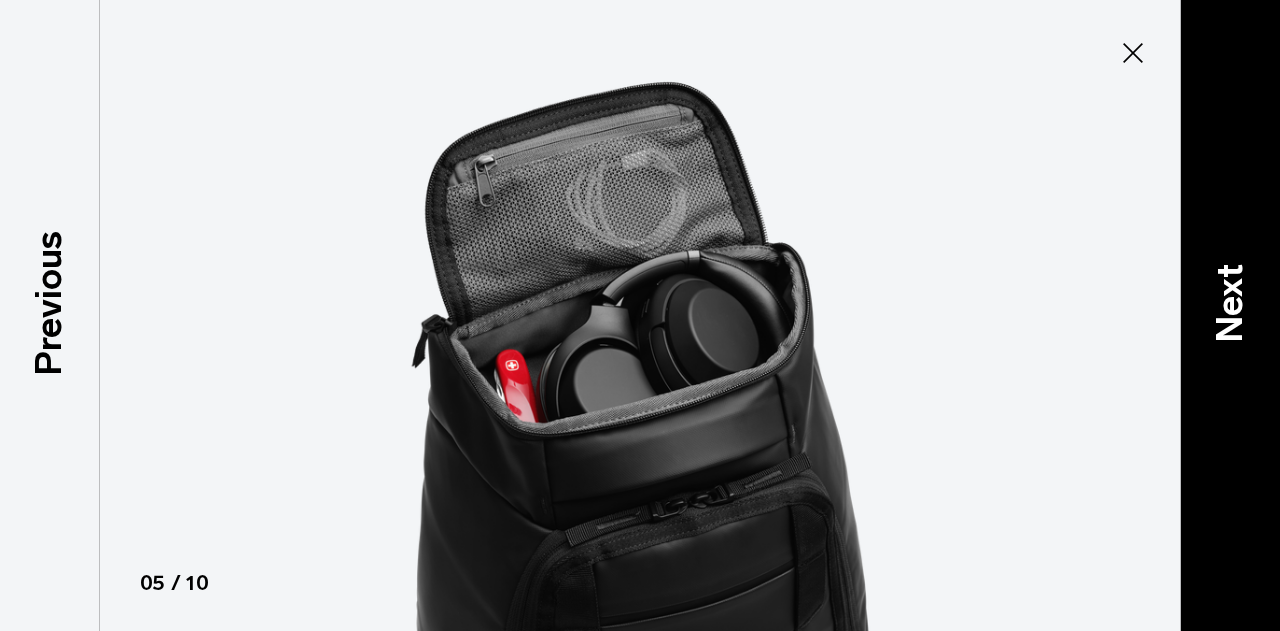 click on "Next" at bounding box center [1230, 303] 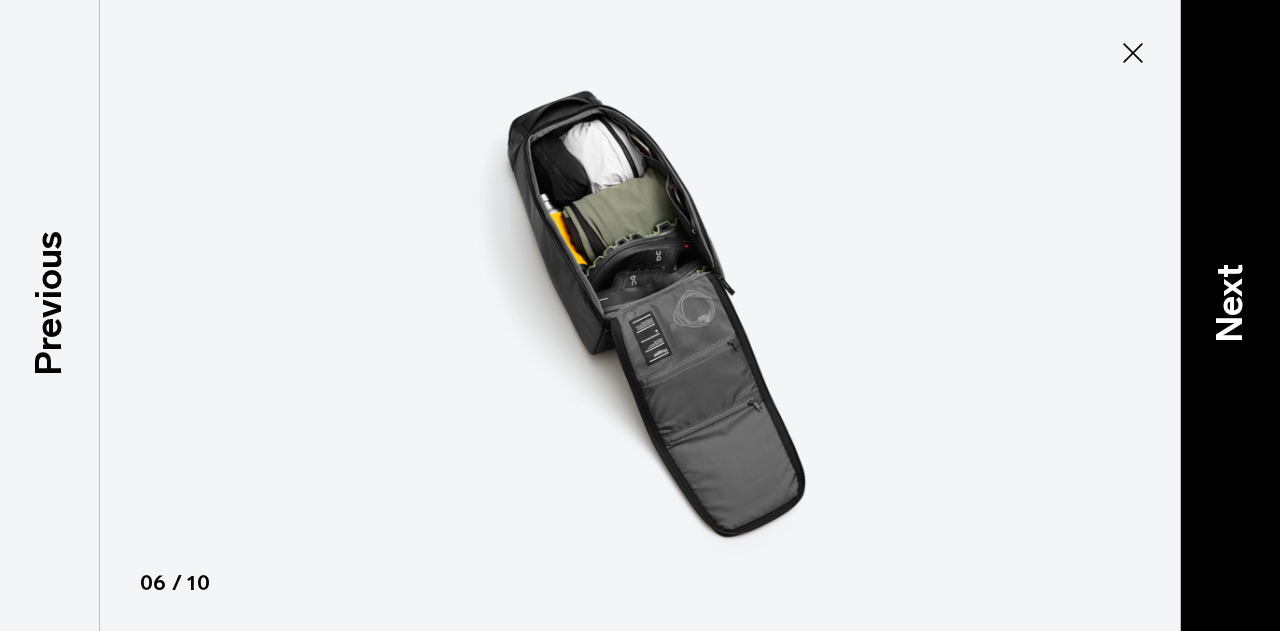 click on "Next" at bounding box center [1230, 303] 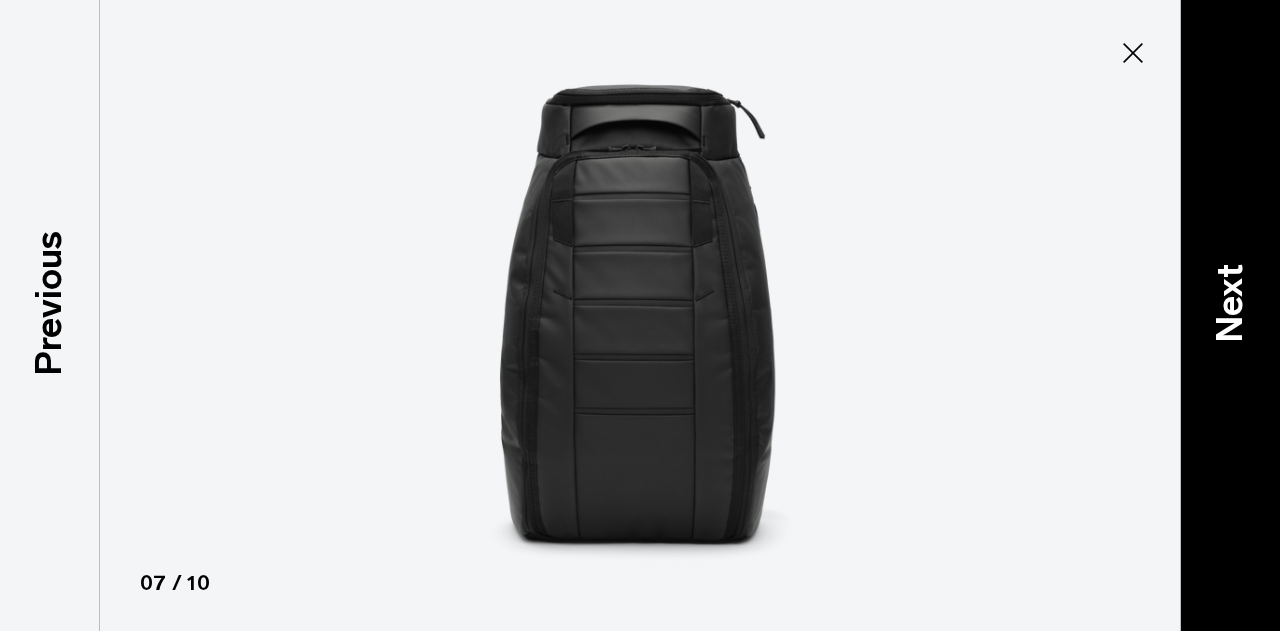 click on "Next" at bounding box center [1230, 303] 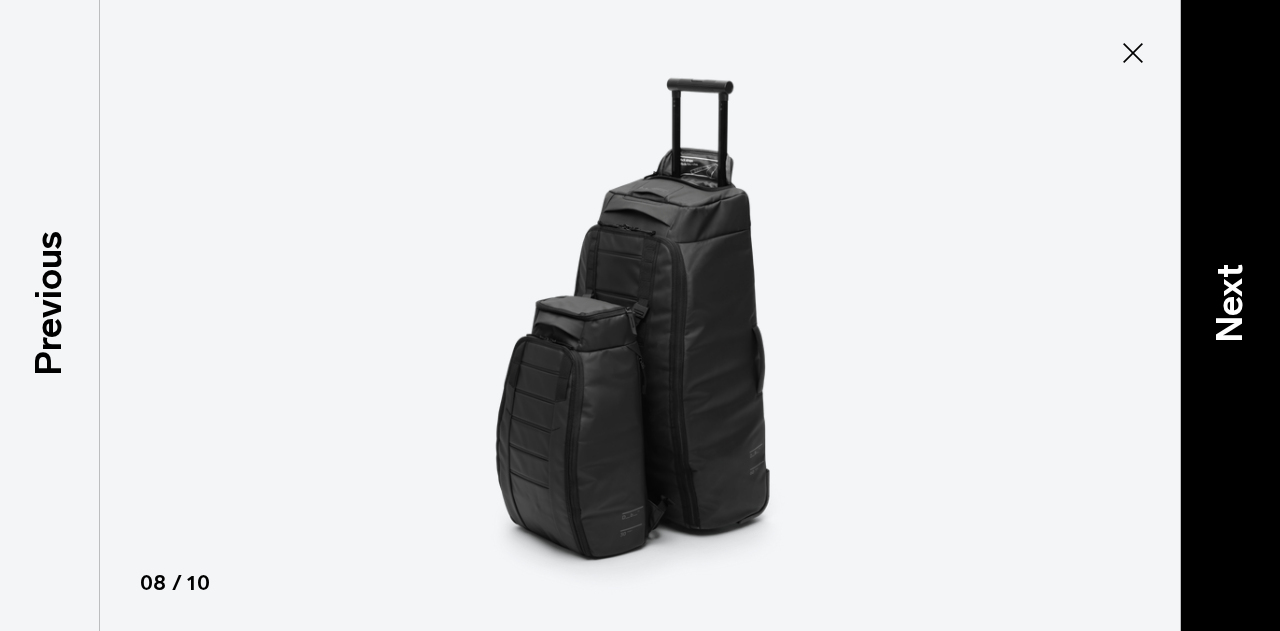 click on "Next" at bounding box center [1230, 303] 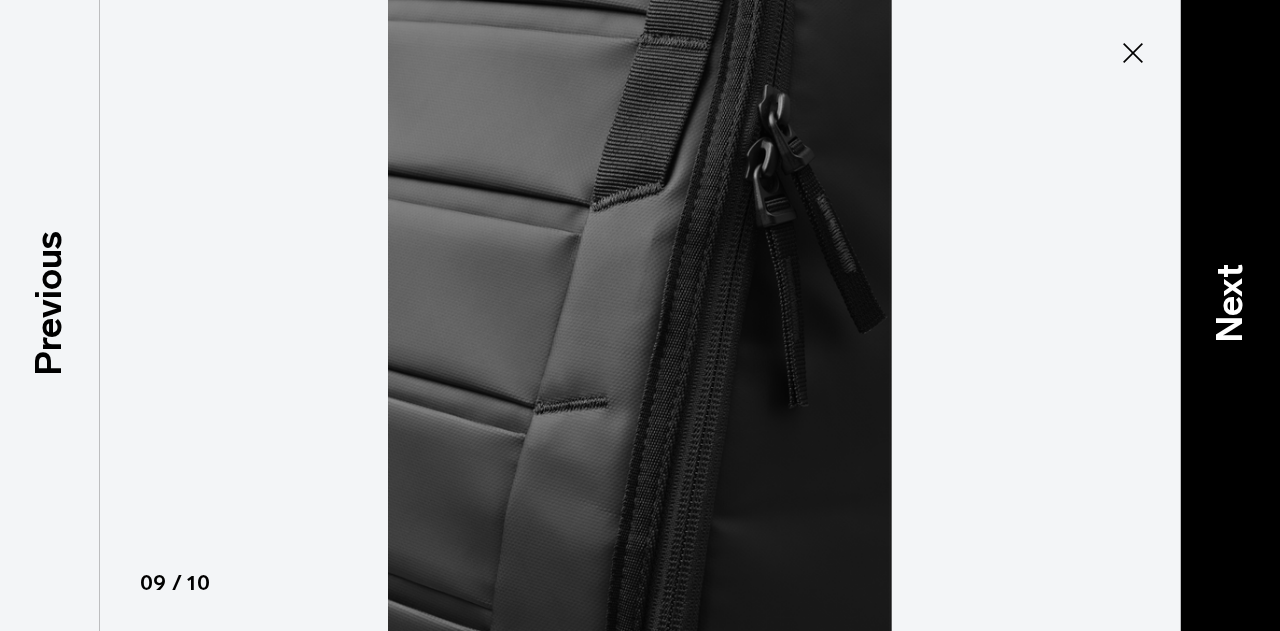 click on "Next" at bounding box center (1230, 303) 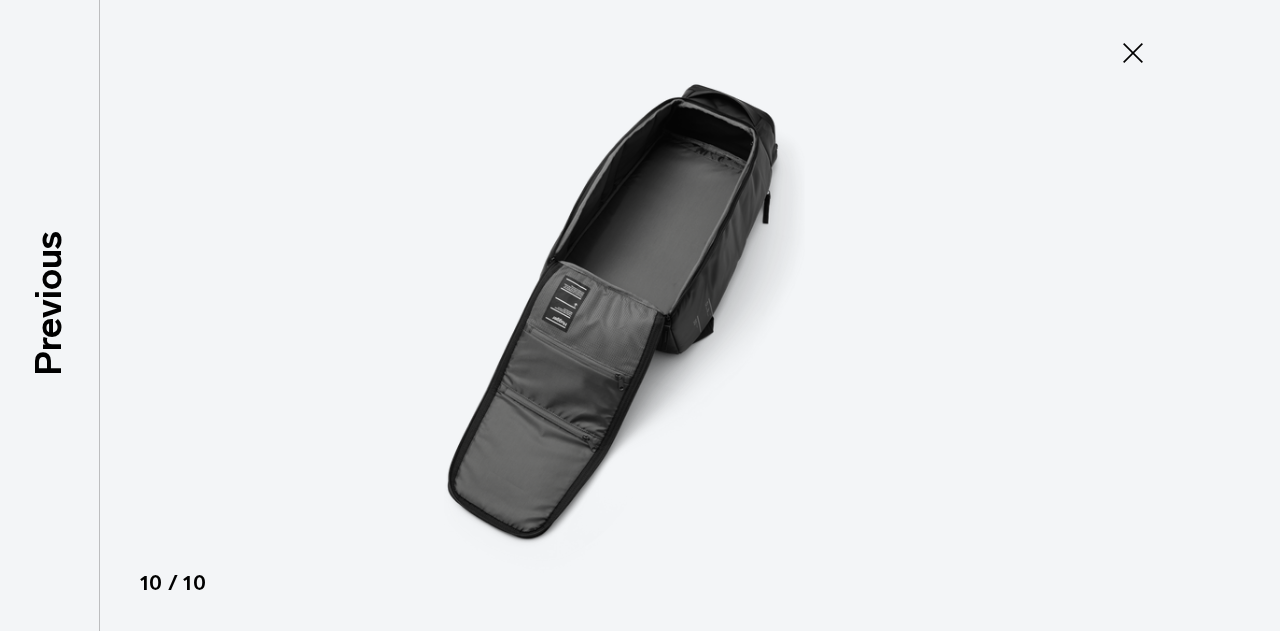 click at bounding box center (640, 315) 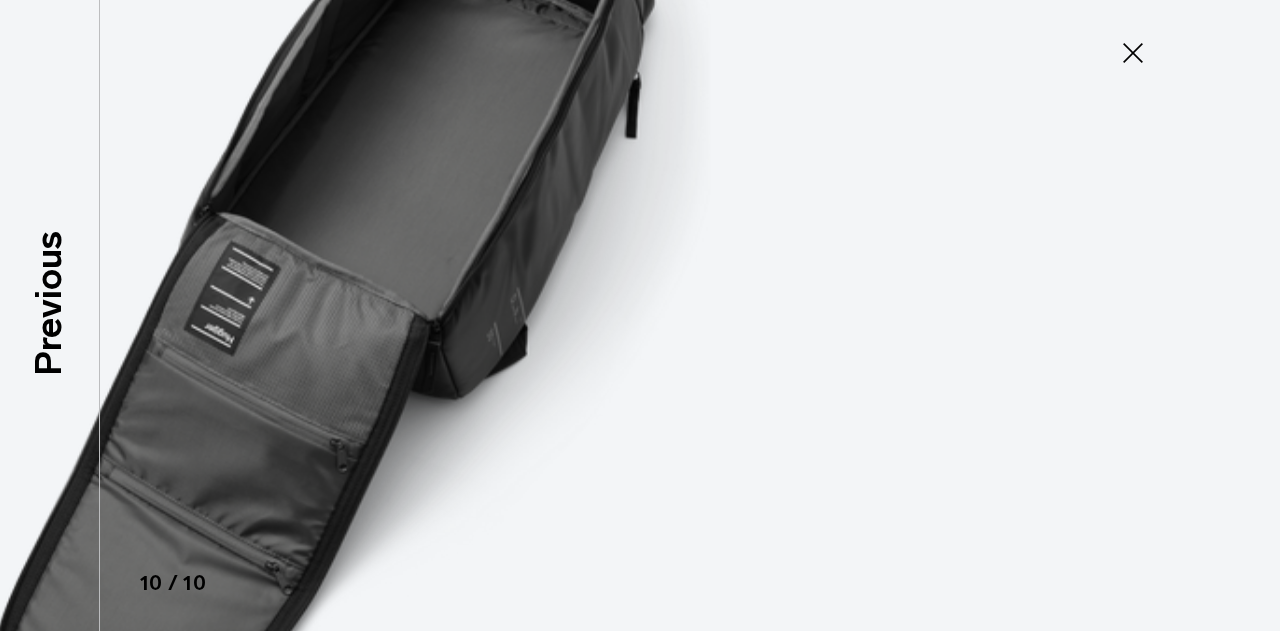 click at bounding box center [640, 315] 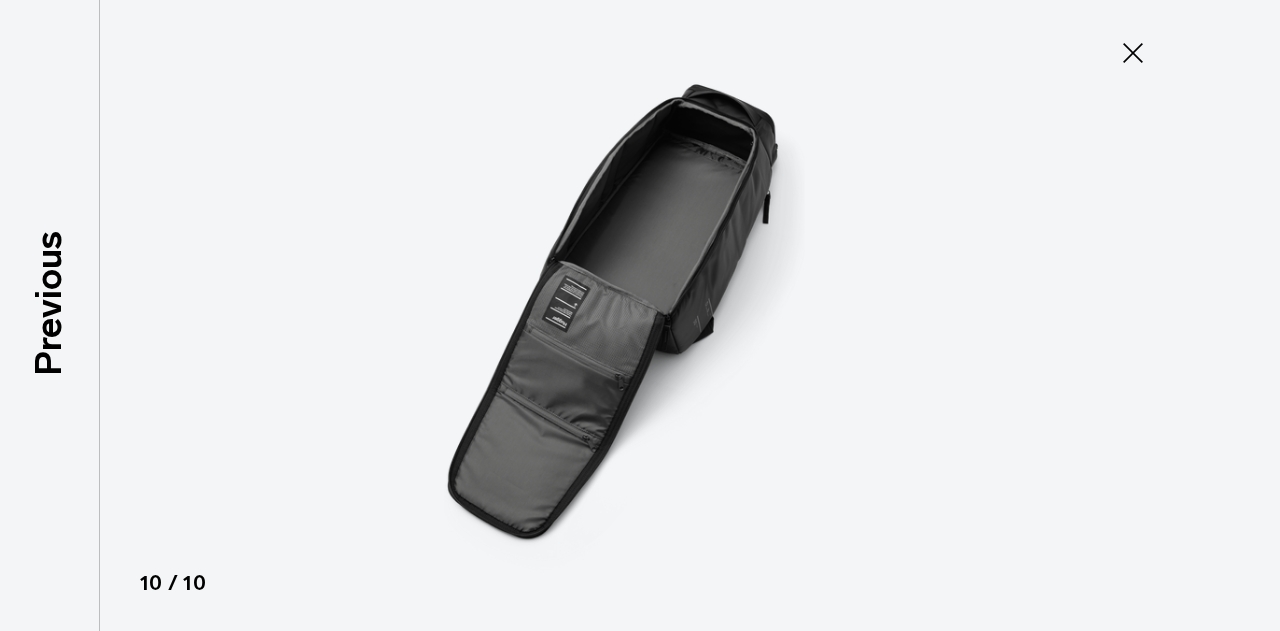 click 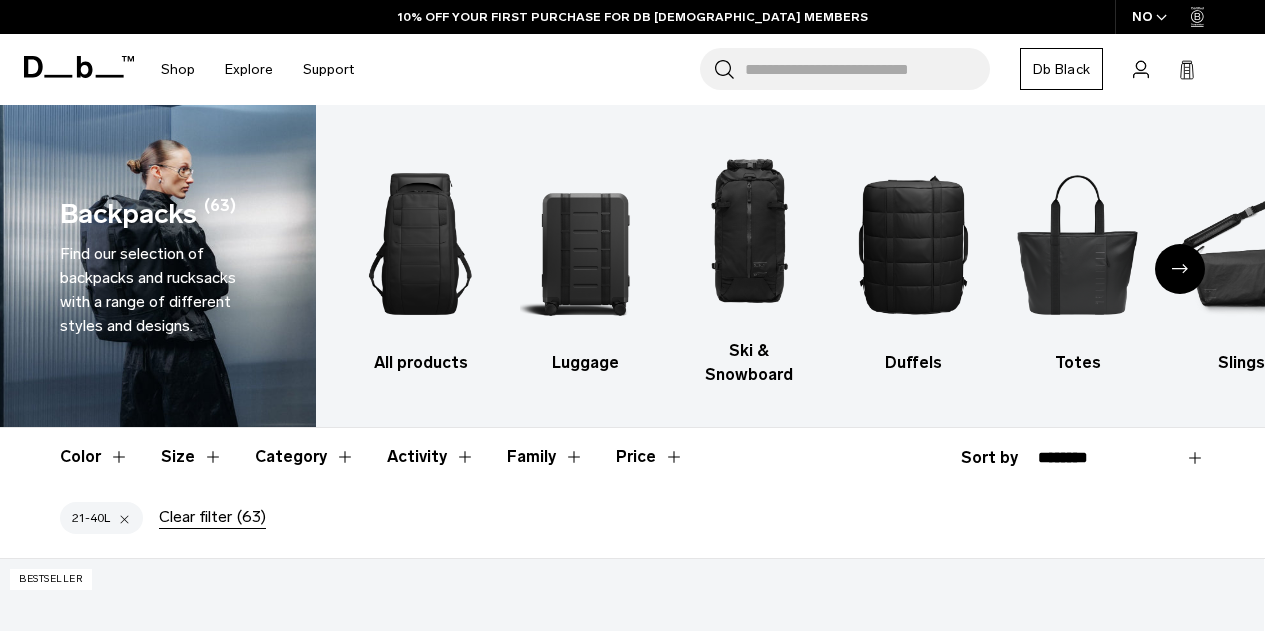 scroll, scrollTop: 300, scrollLeft: 0, axis: vertical 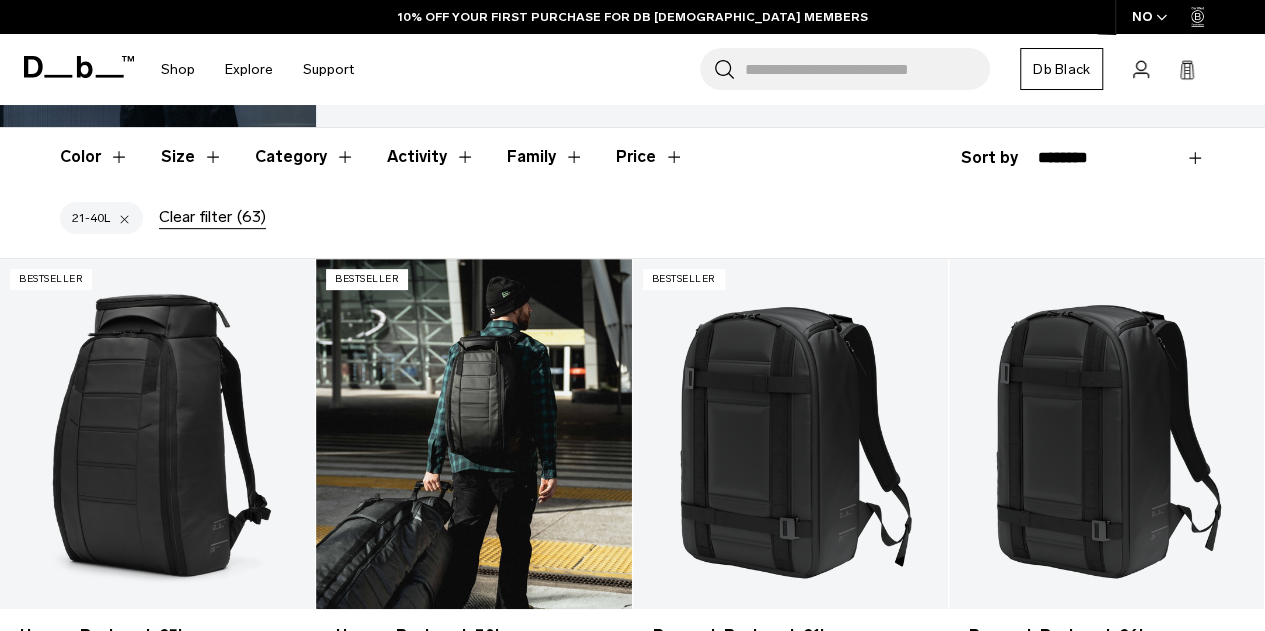 click at bounding box center (473, 434) 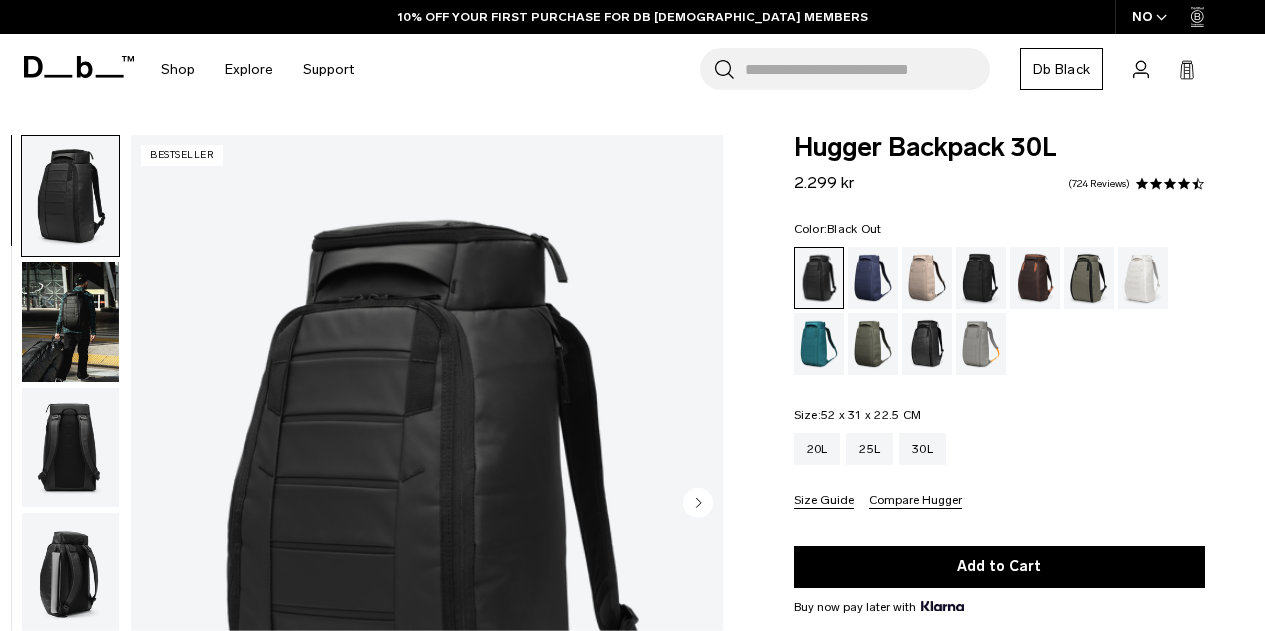 scroll, scrollTop: 0, scrollLeft: 0, axis: both 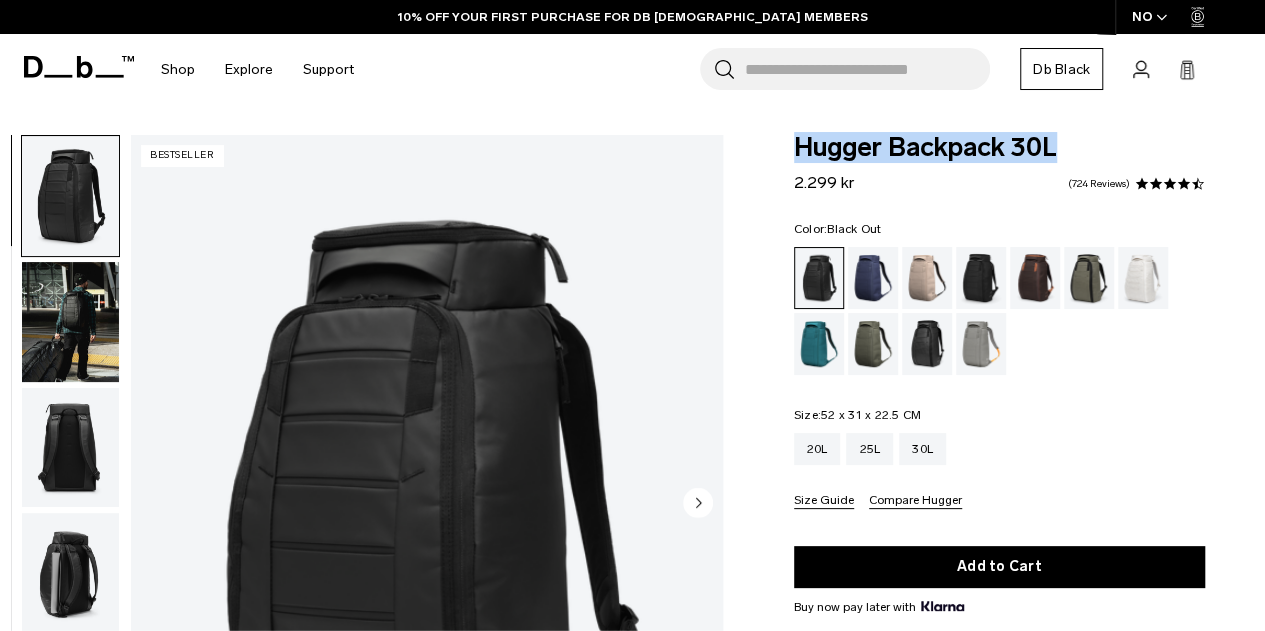 click on "Hugger Backpack 30L
2.299 kr
4.6 star rating      724 Reviews
Color:
Black Out
Out of stock
Size:
52 x 31 x 22.5 CM
Out of stock
20L" at bounding box center (999, 522) 